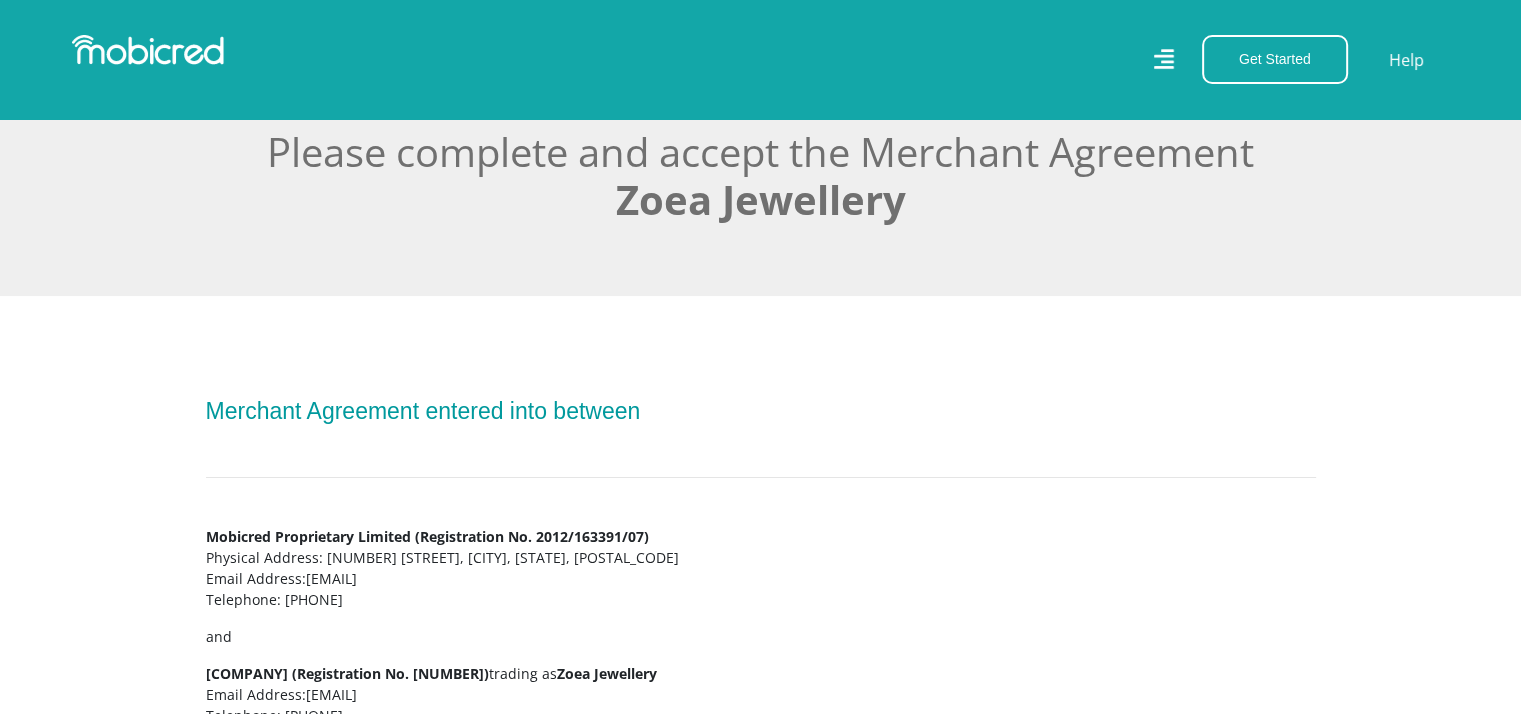 scroll, scrollTop: 500, scrollLeft: 0, axis: vertical 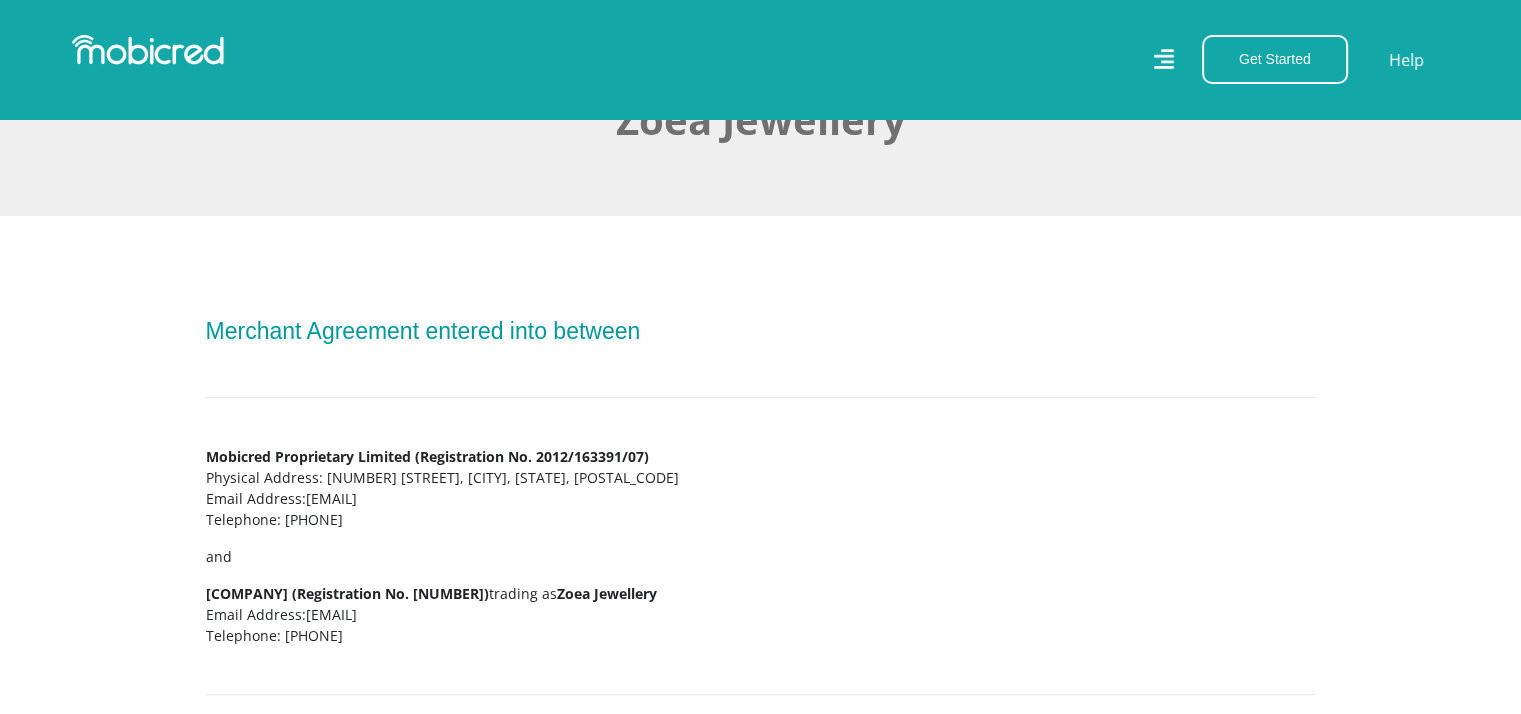 click on "Merchant Agreement entered into between" at bounding box center [423, 331] 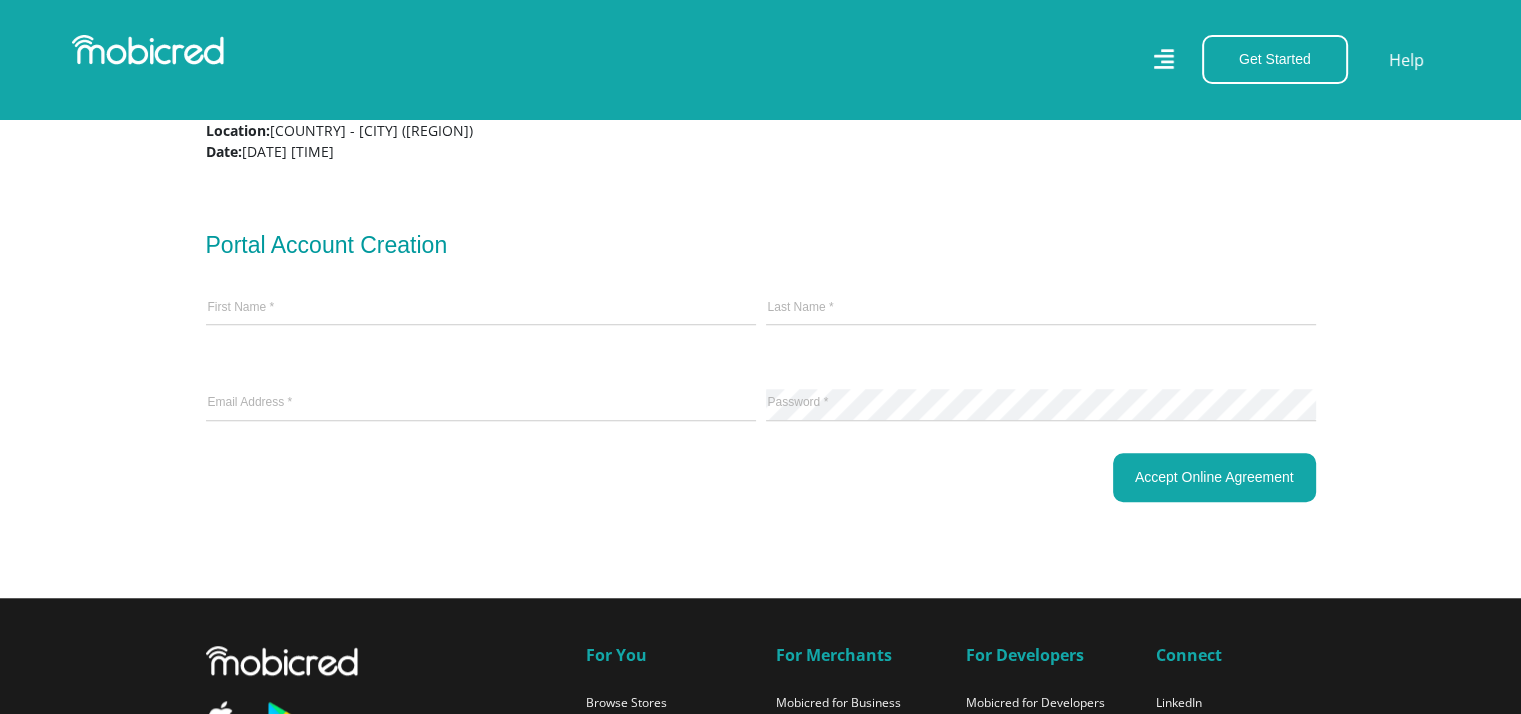 scroll, scrollTop: 1400, scrollLeft: 0, axis: vertical 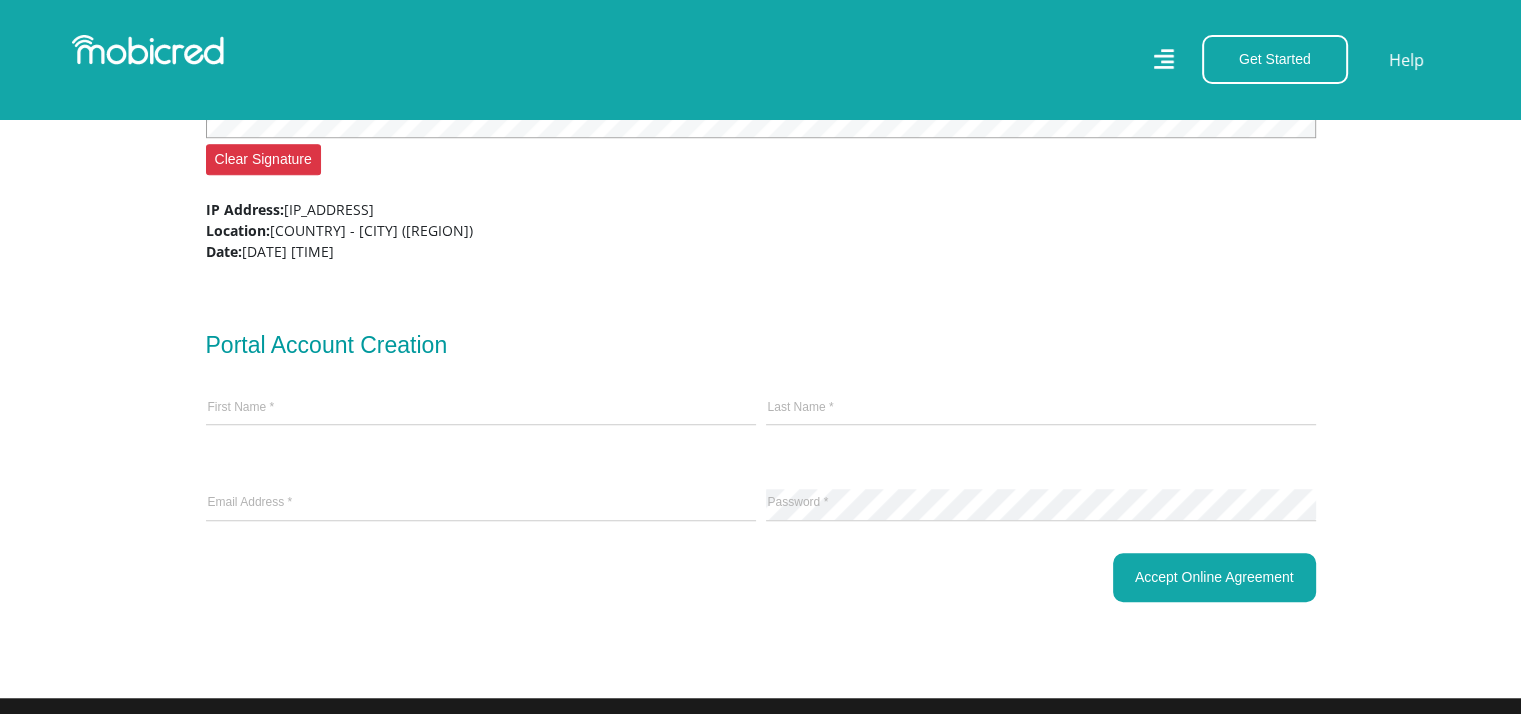 click on "First Name *" at bounding box center [481, 409] 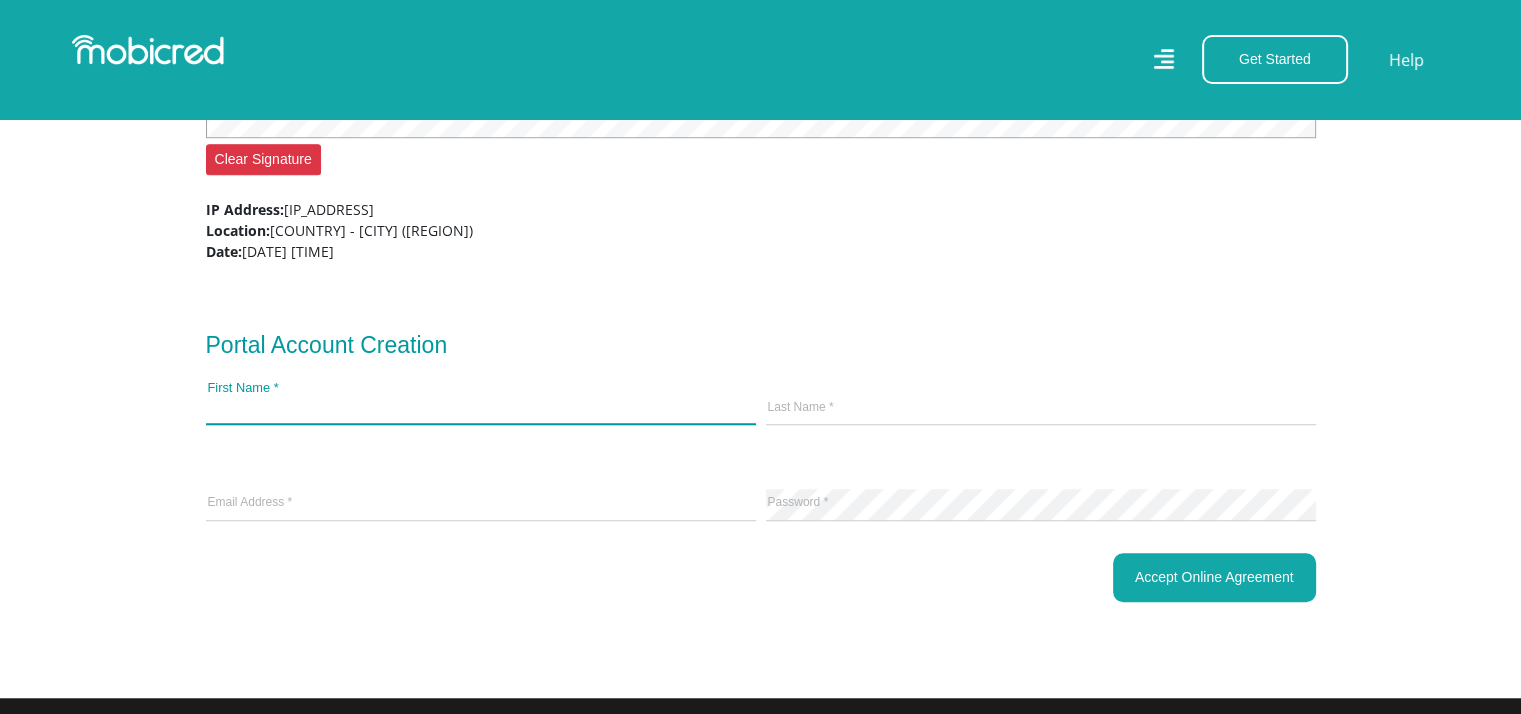 click at bounding box center [481, 409] 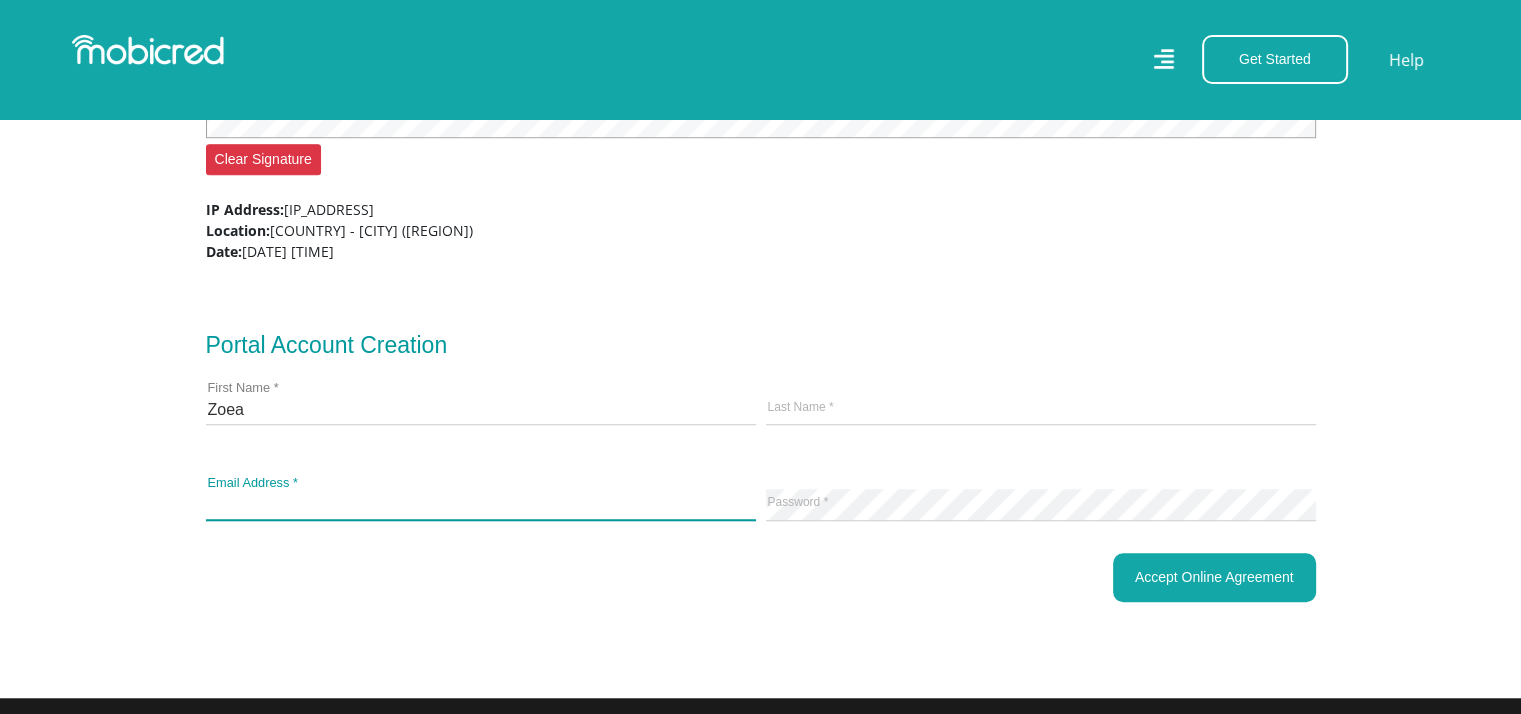 type on "[EMAIL]" 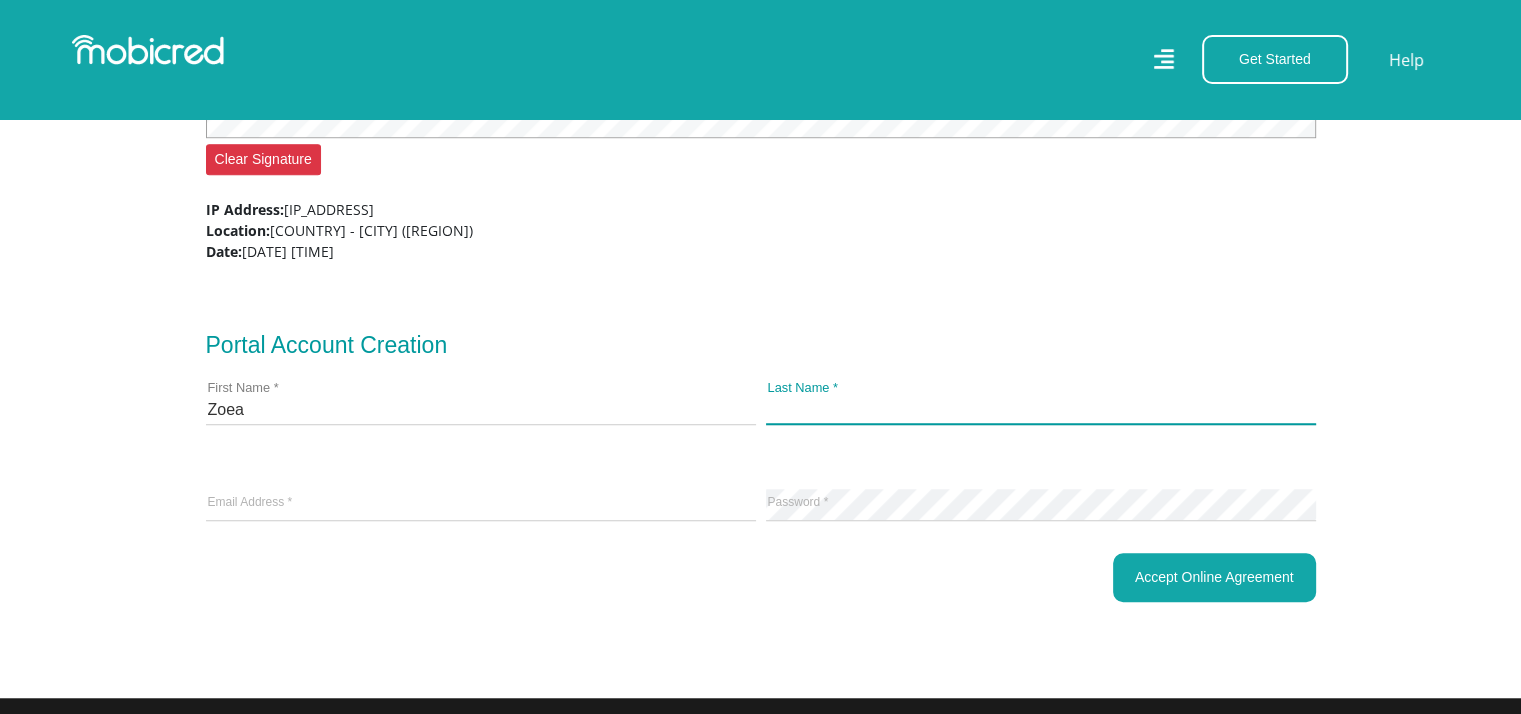 click on "Last Name *" at bounding box center (1041, 409) 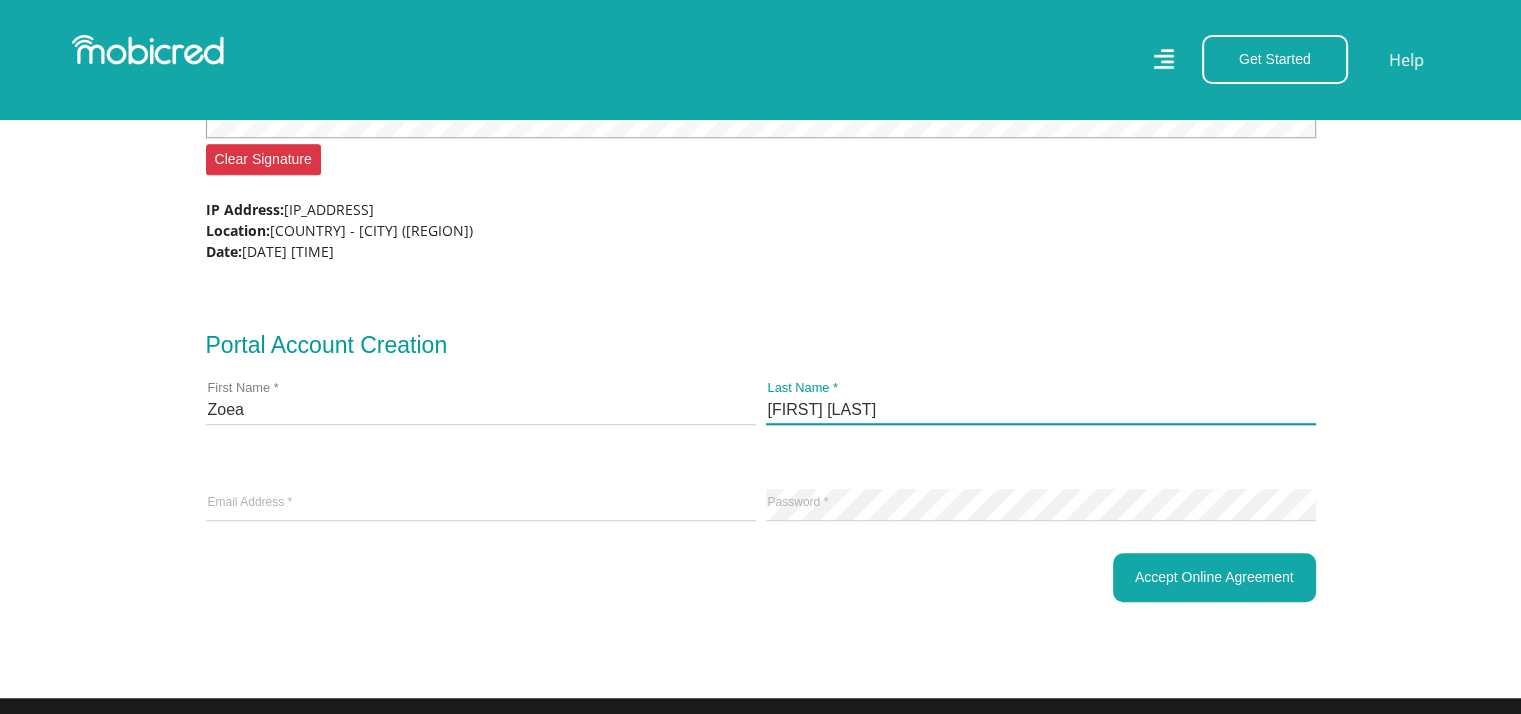 type on "[FIRST] [LAST]" 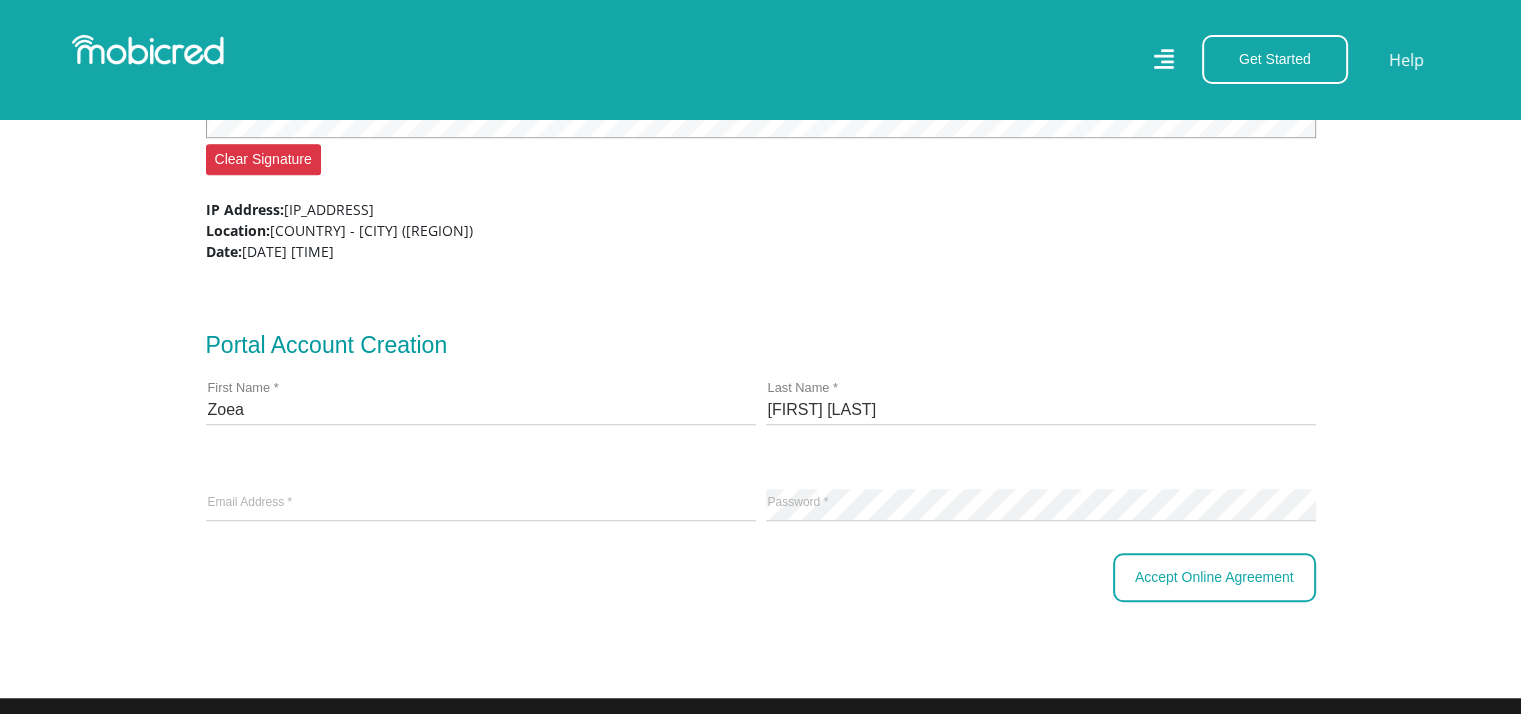 click on "Accept Online Agreement" at bounding box center [1214, 577] 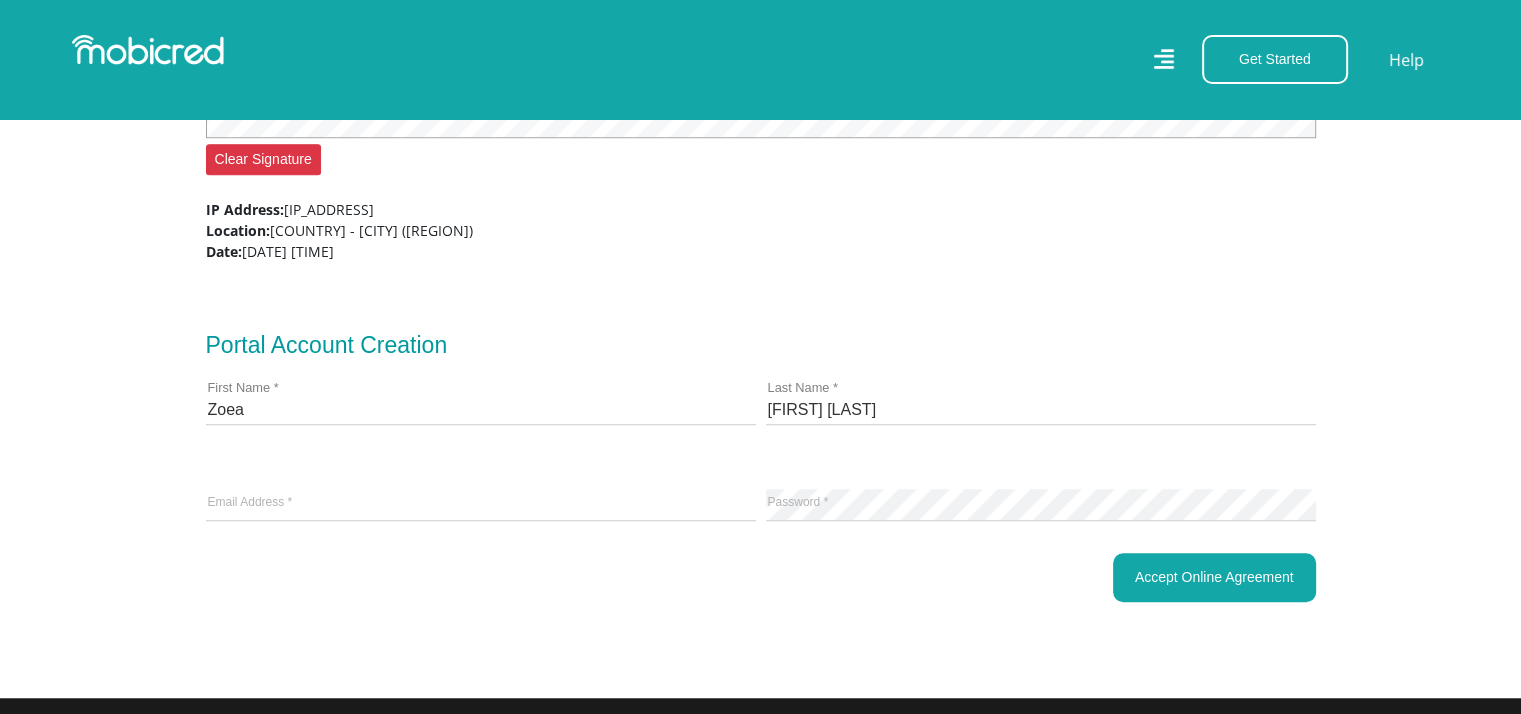 scroll, scrollTop: 0, scrollLeft: 0, axis: both 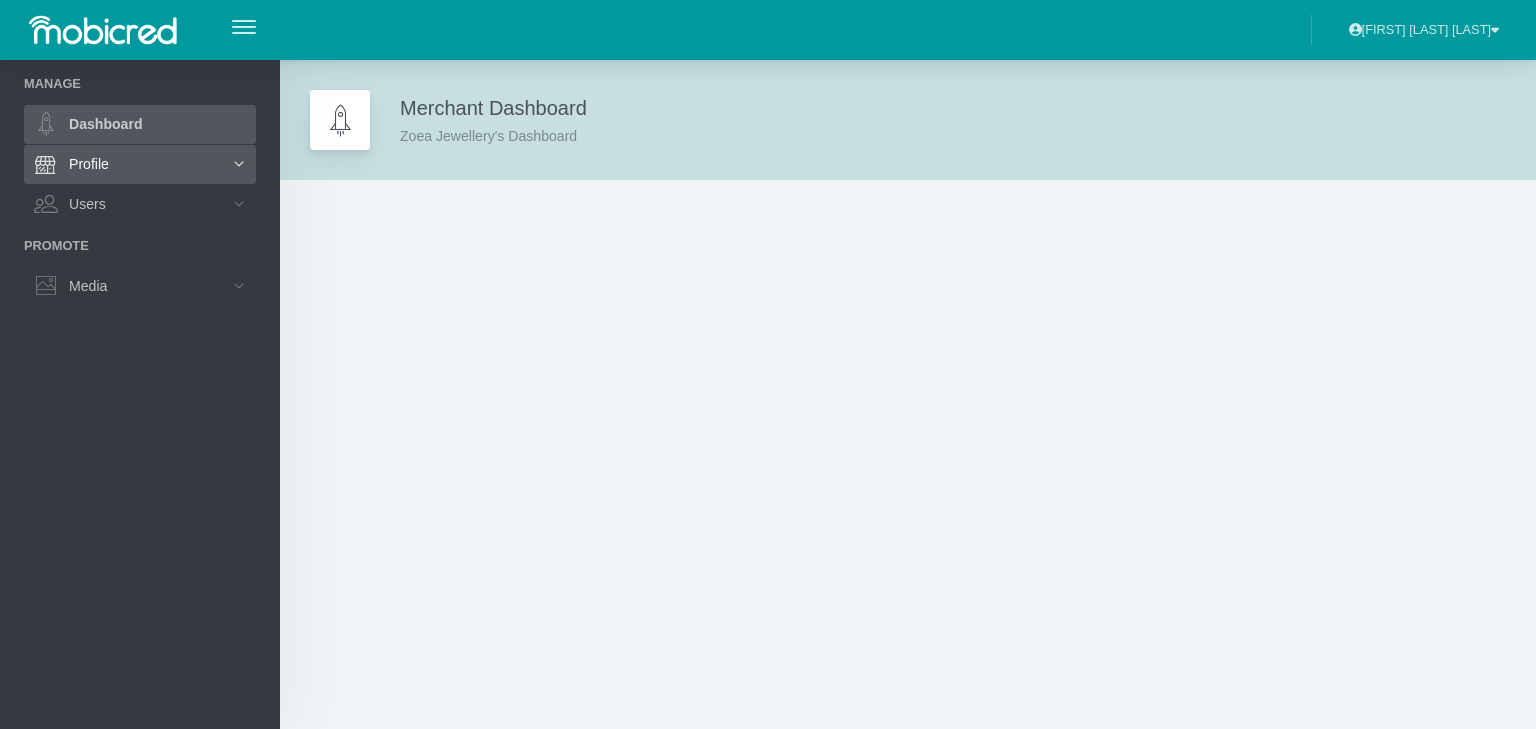 click on "Profile" at bounding box center [140, 164] 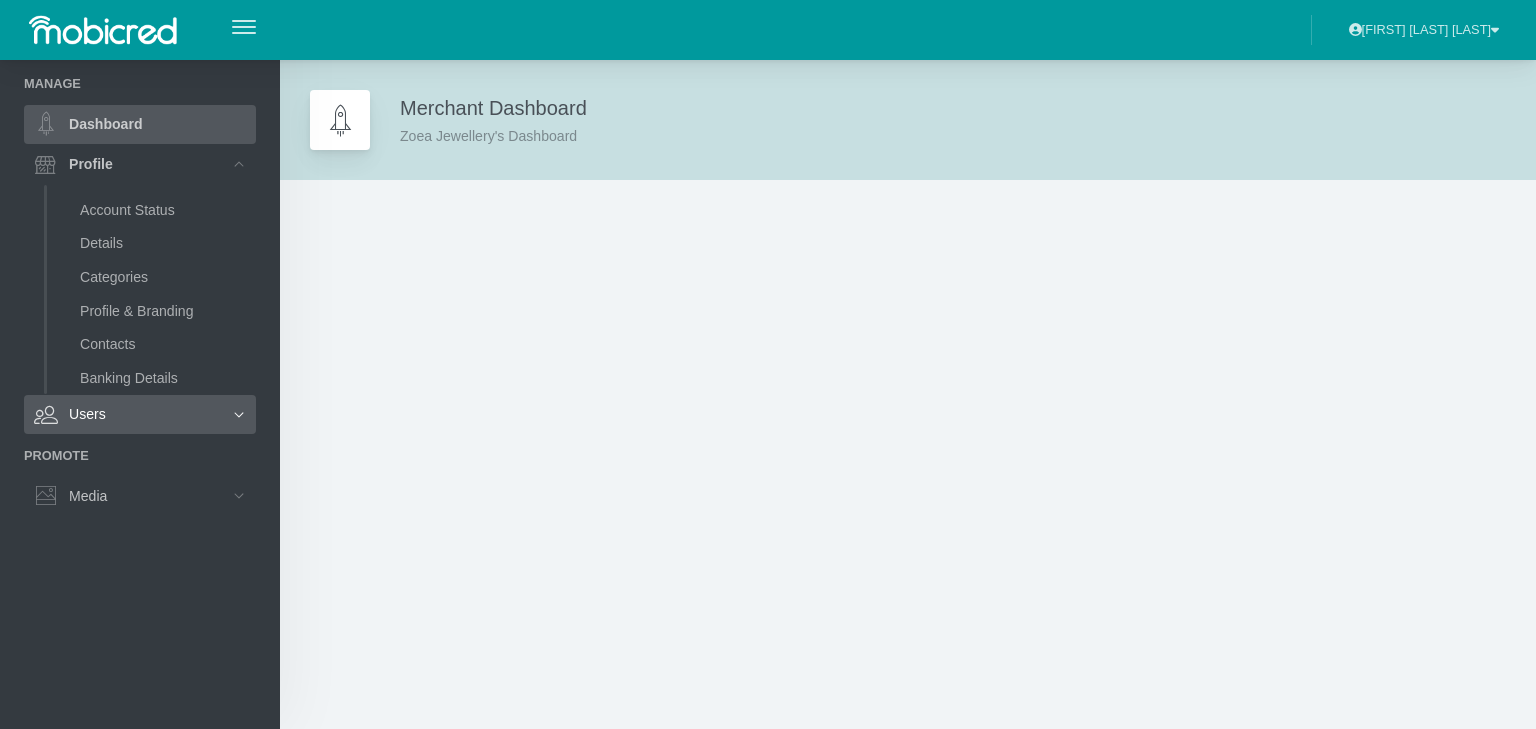 click on "Users" at bounding box center [140, 414] 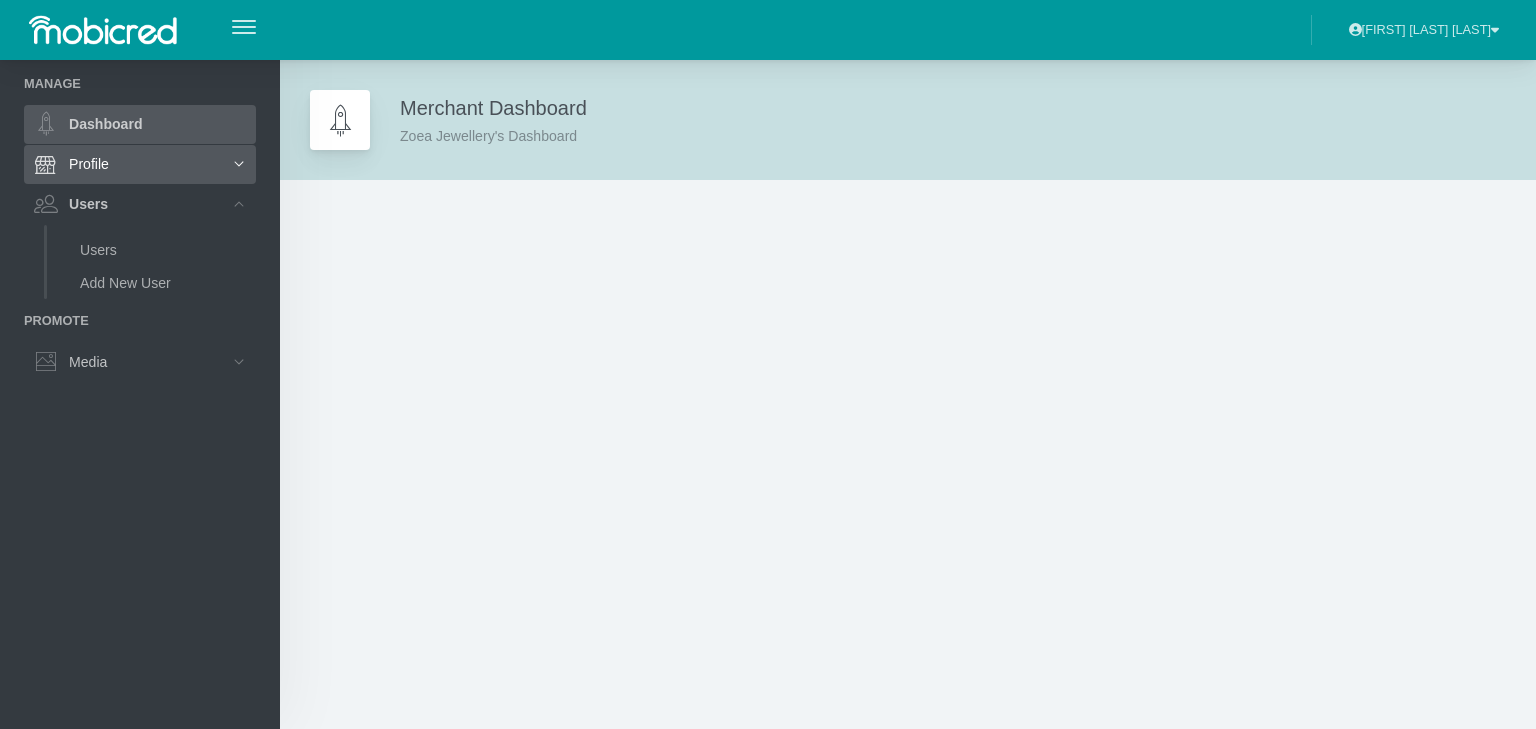 click on "Profile" at bounding box center (140, 164) 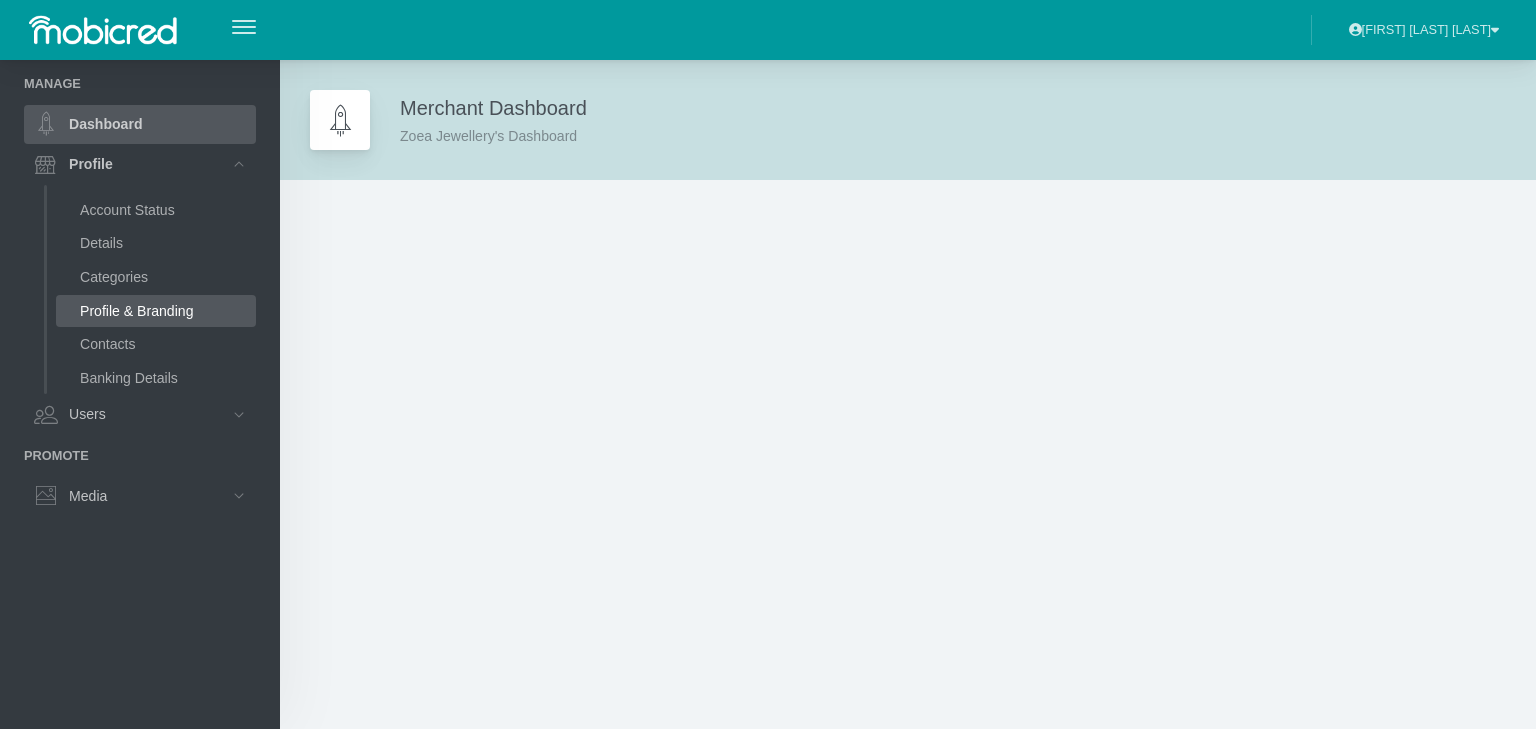 click on "Profile & Branding" at bounding box center (156, 311) 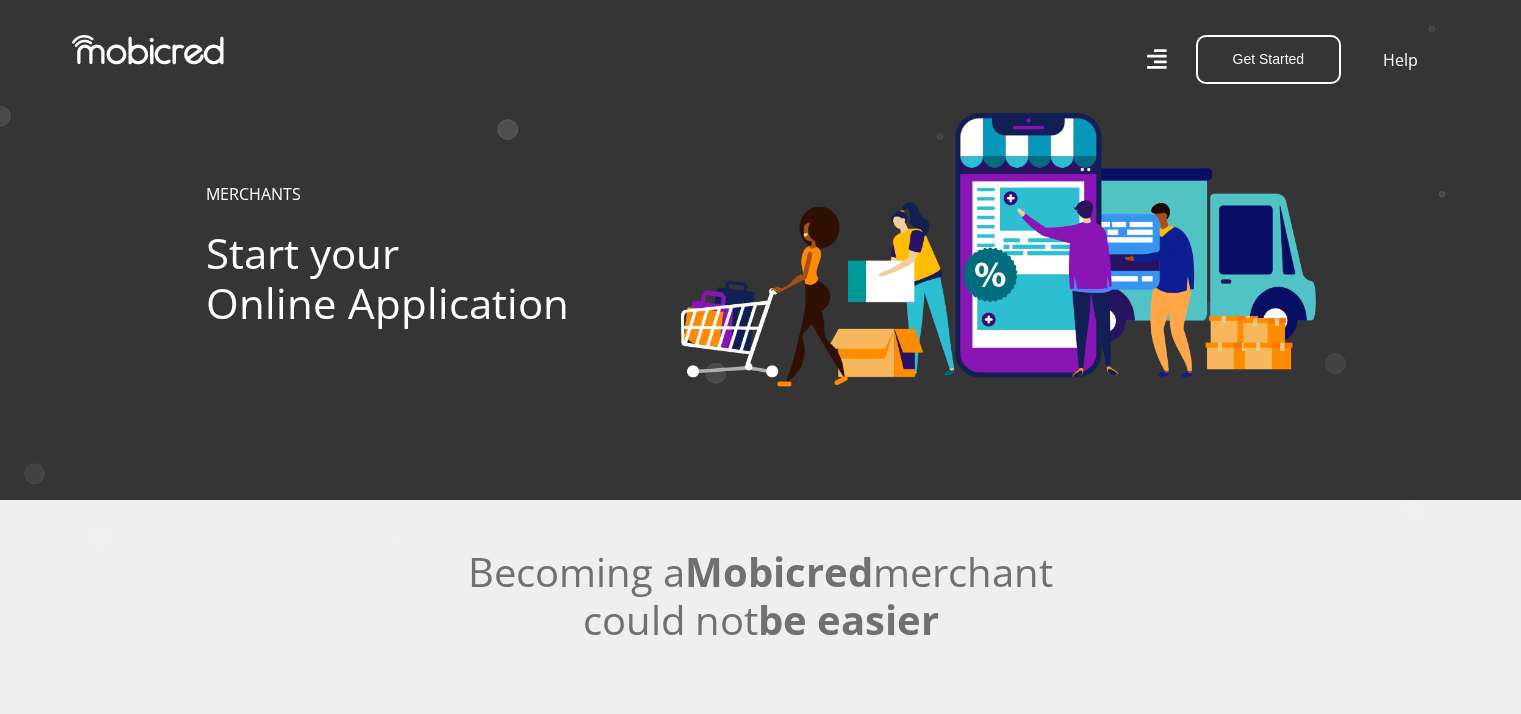 scroll, scrollTop: 0, scrollLeft: 0, axis: both 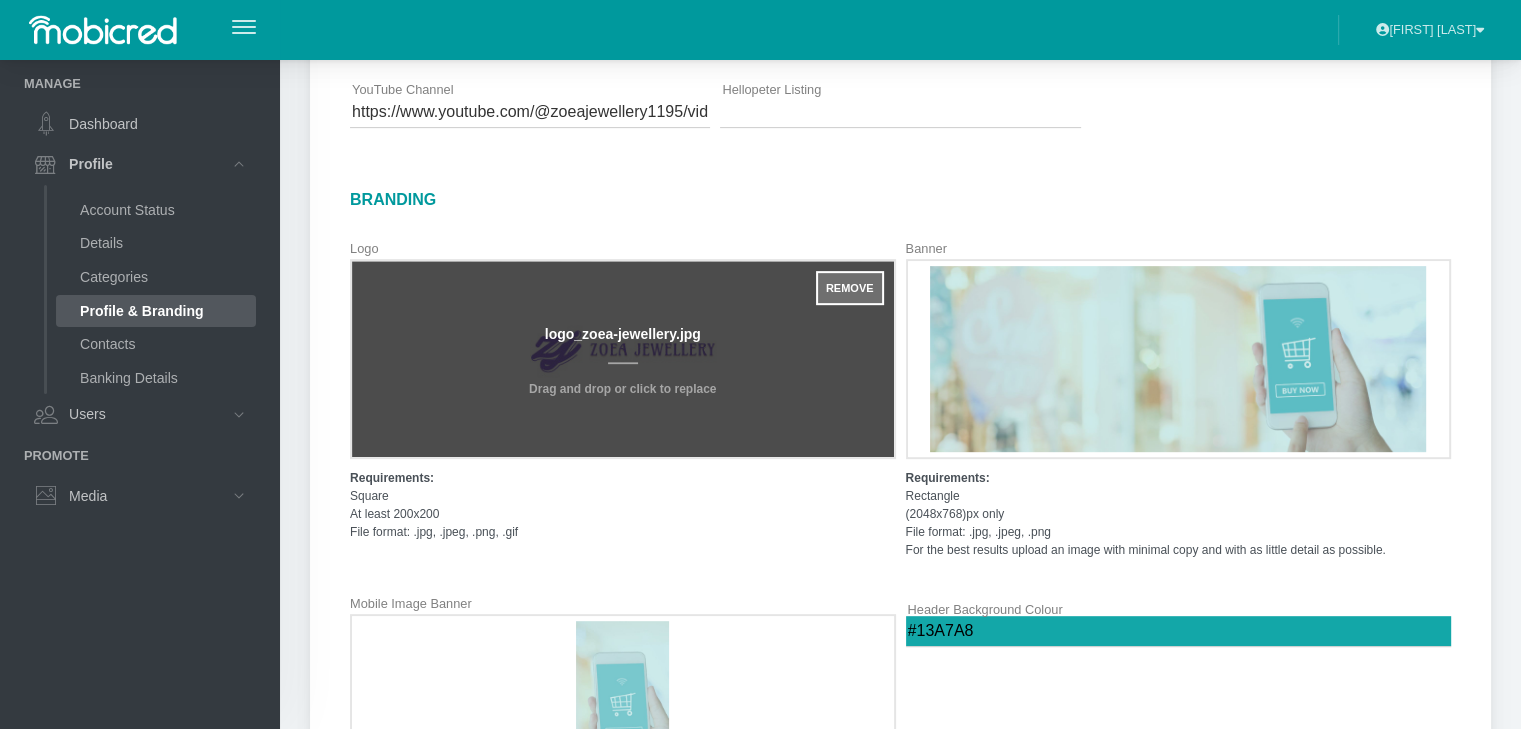 click on "Remove" at bounding box center [850, 288] 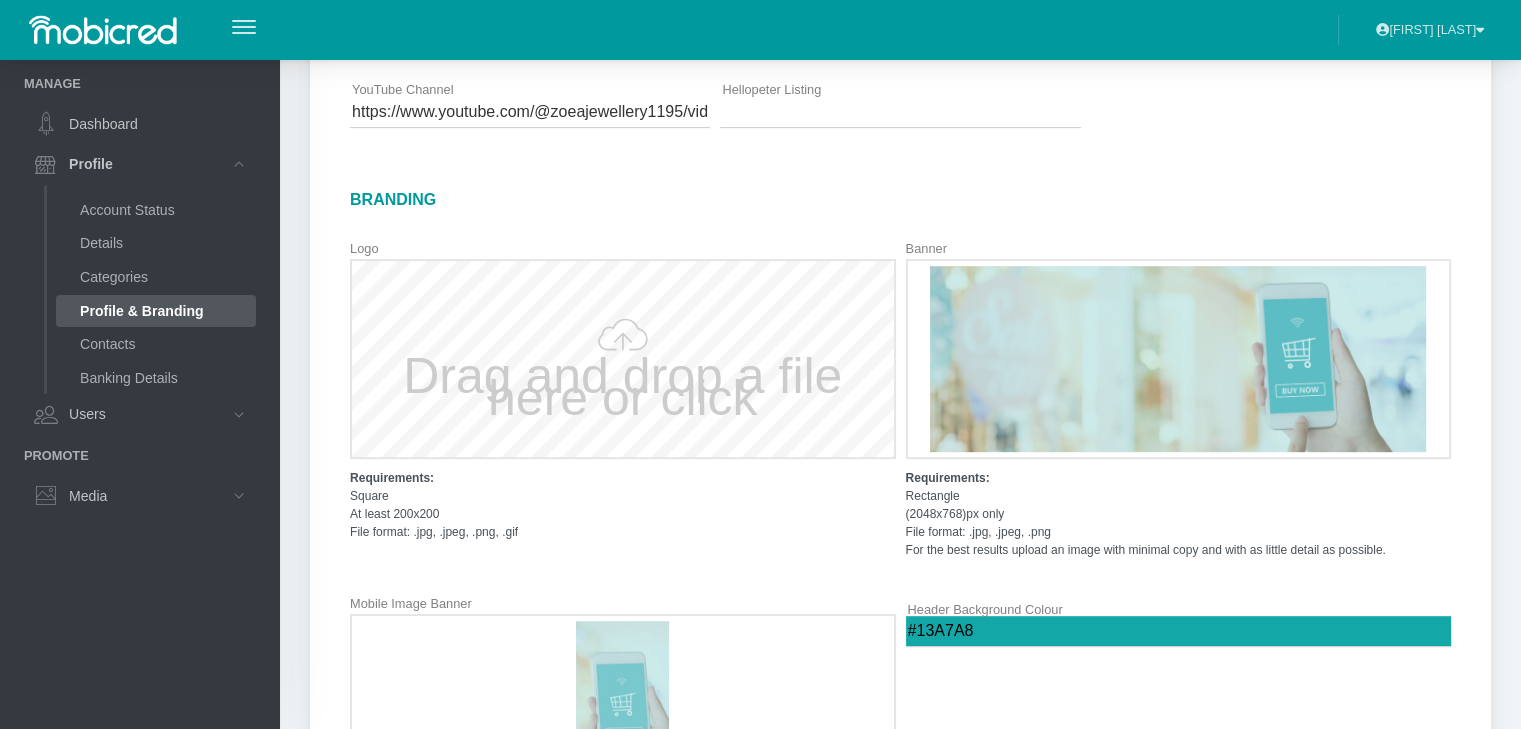 click at bounding box center [623, 359] 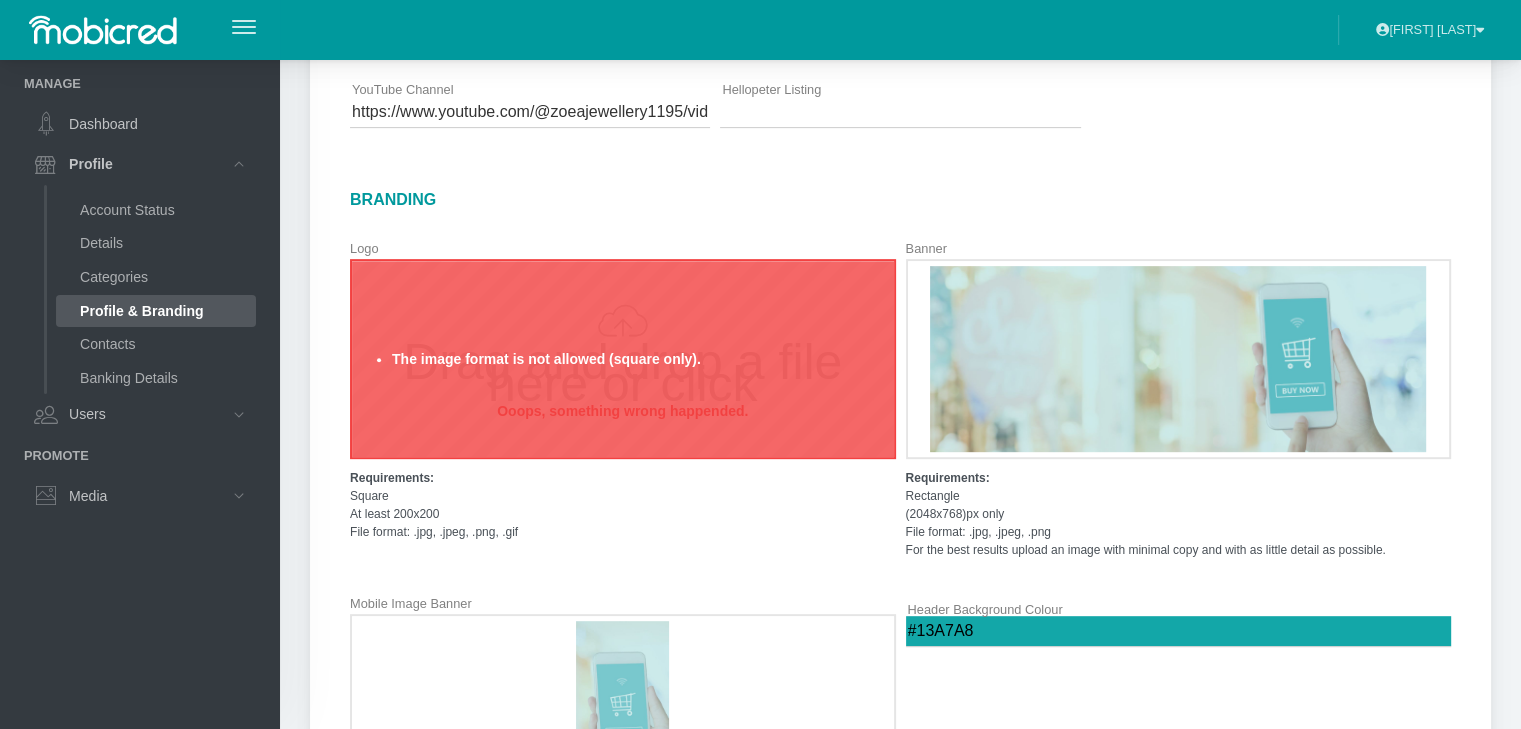 click at bounding box center [623, 359] 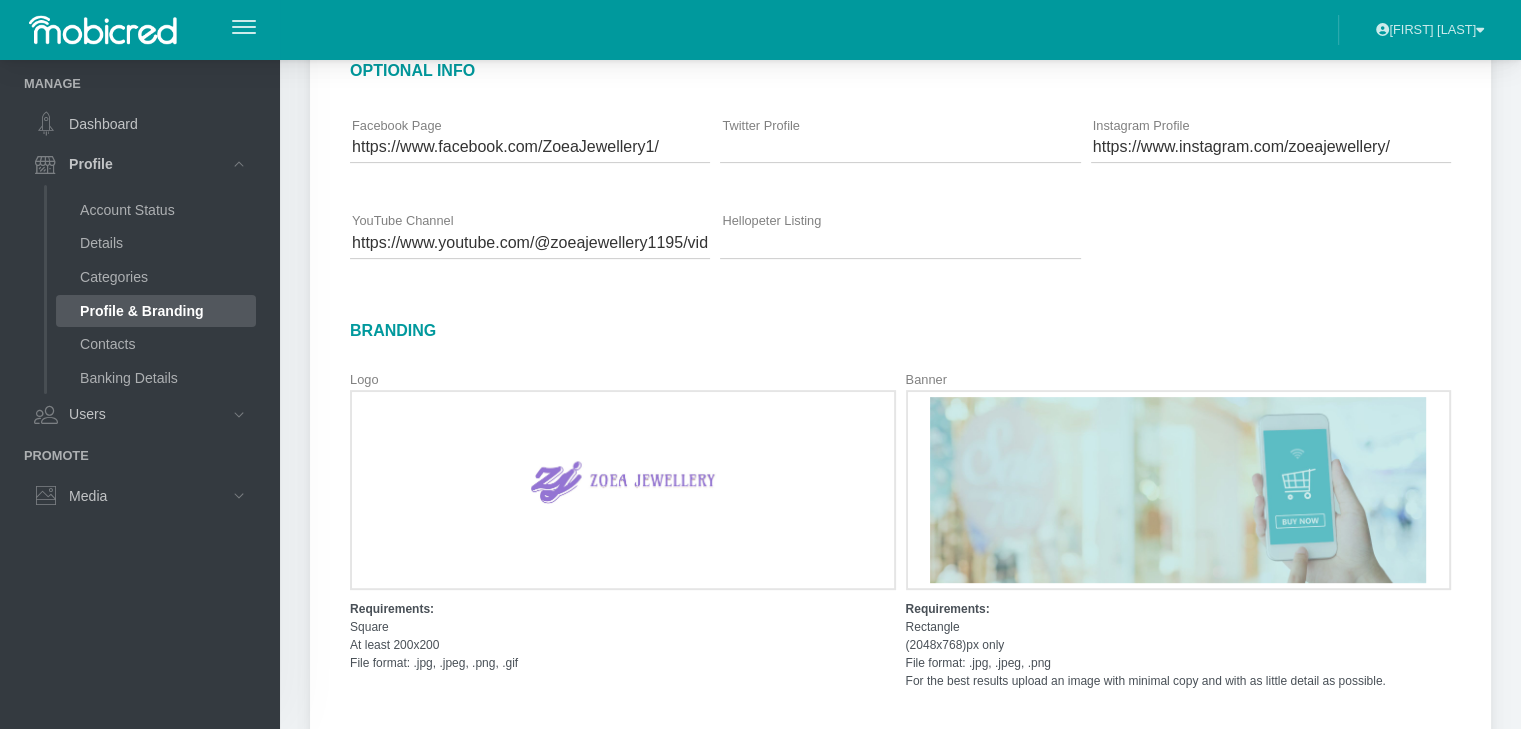 scroll, scrollTop: 500, scrollLeft: 0, axis: vertical 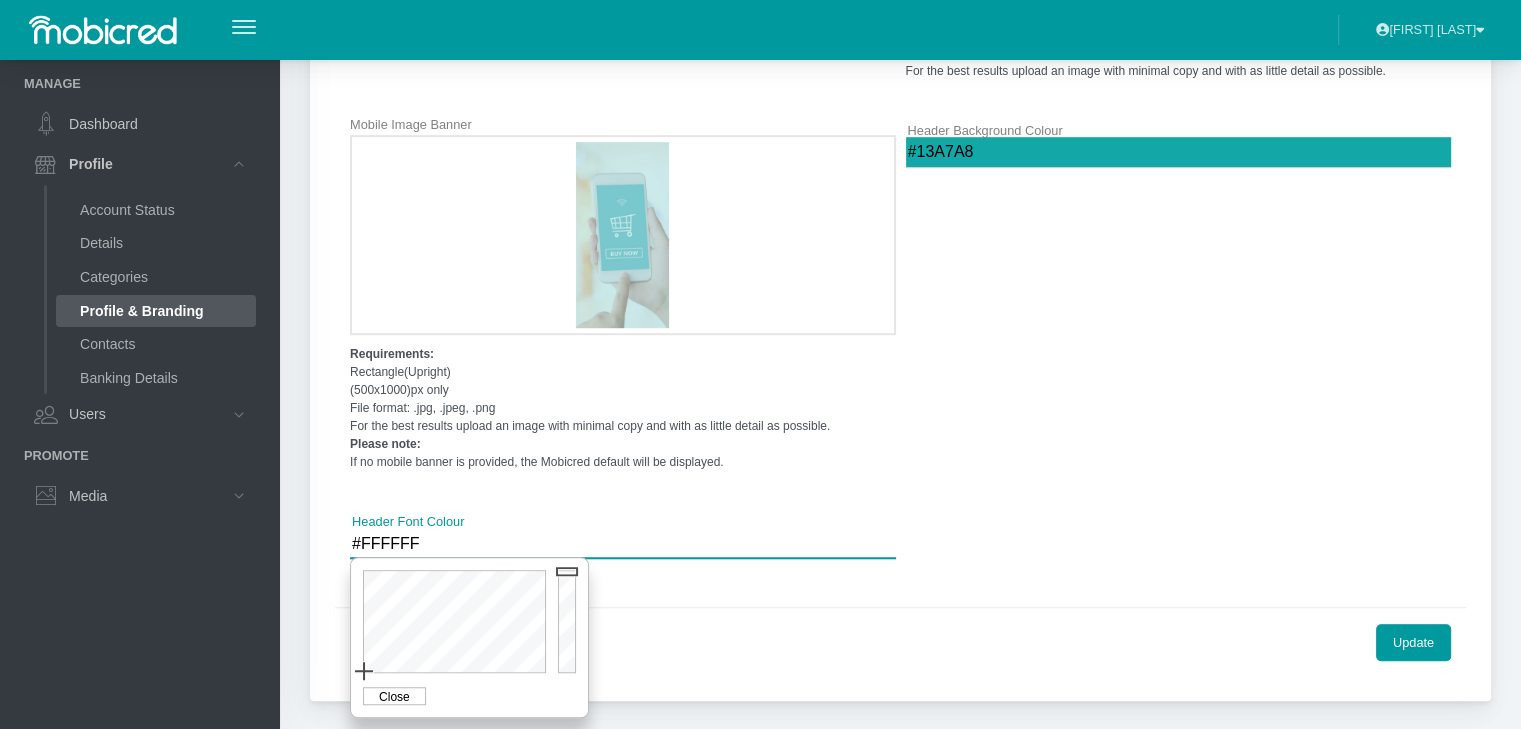 click on "#FFFFFF" at bounding box center [623, 543] 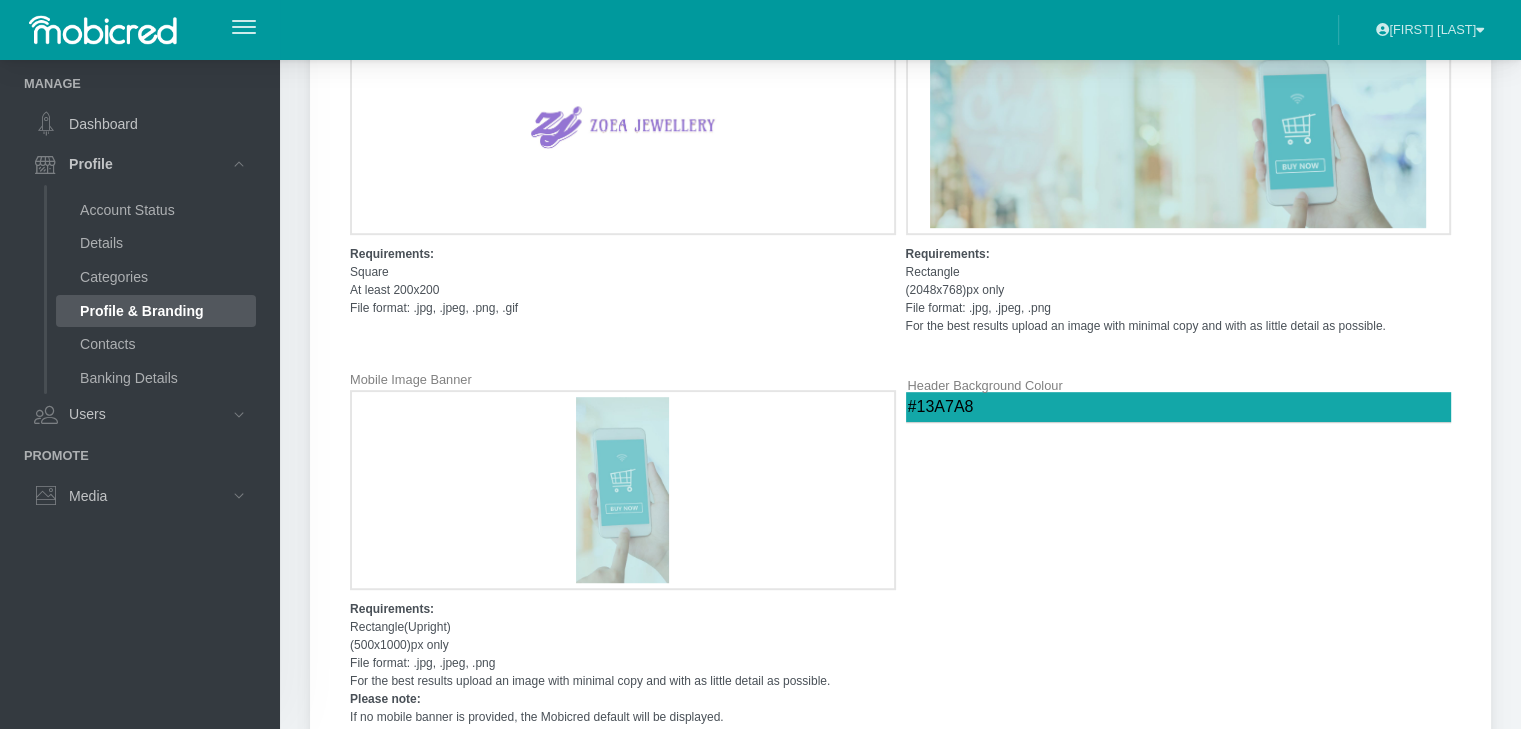scroll, scrollTop: 979, scrollLeft: 0, axis: vertical 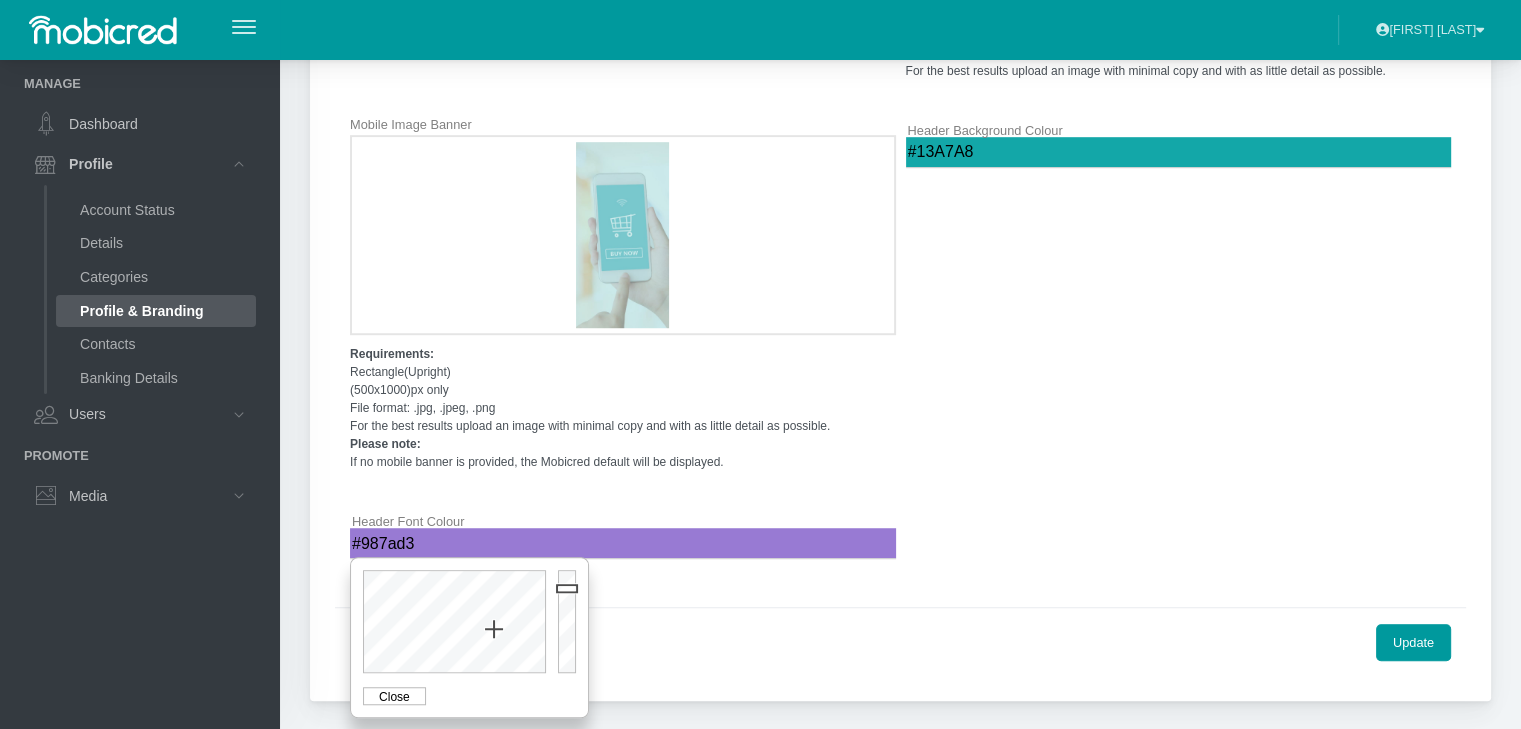 type on "#987AD3" 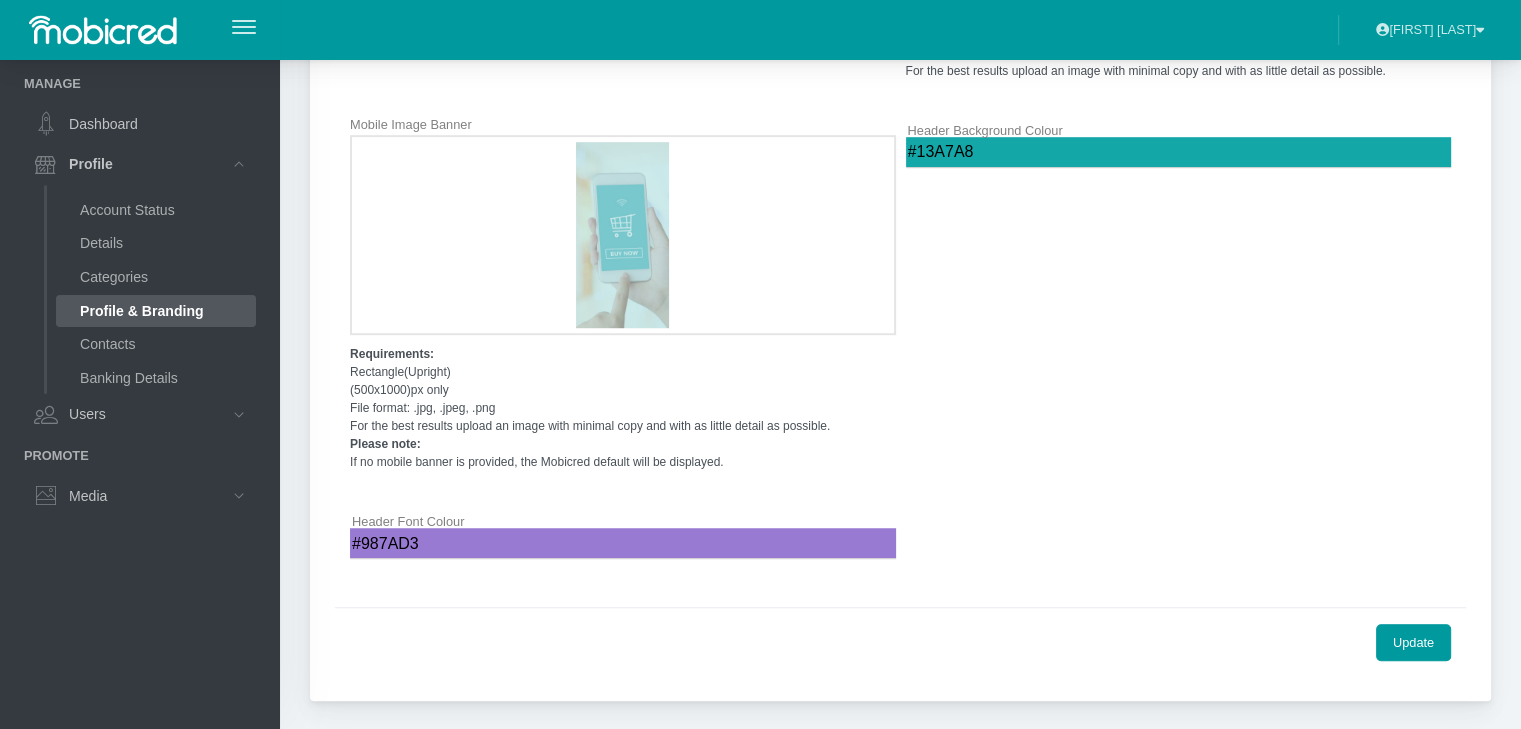 click on "Update" at bounding box center [900, 642] 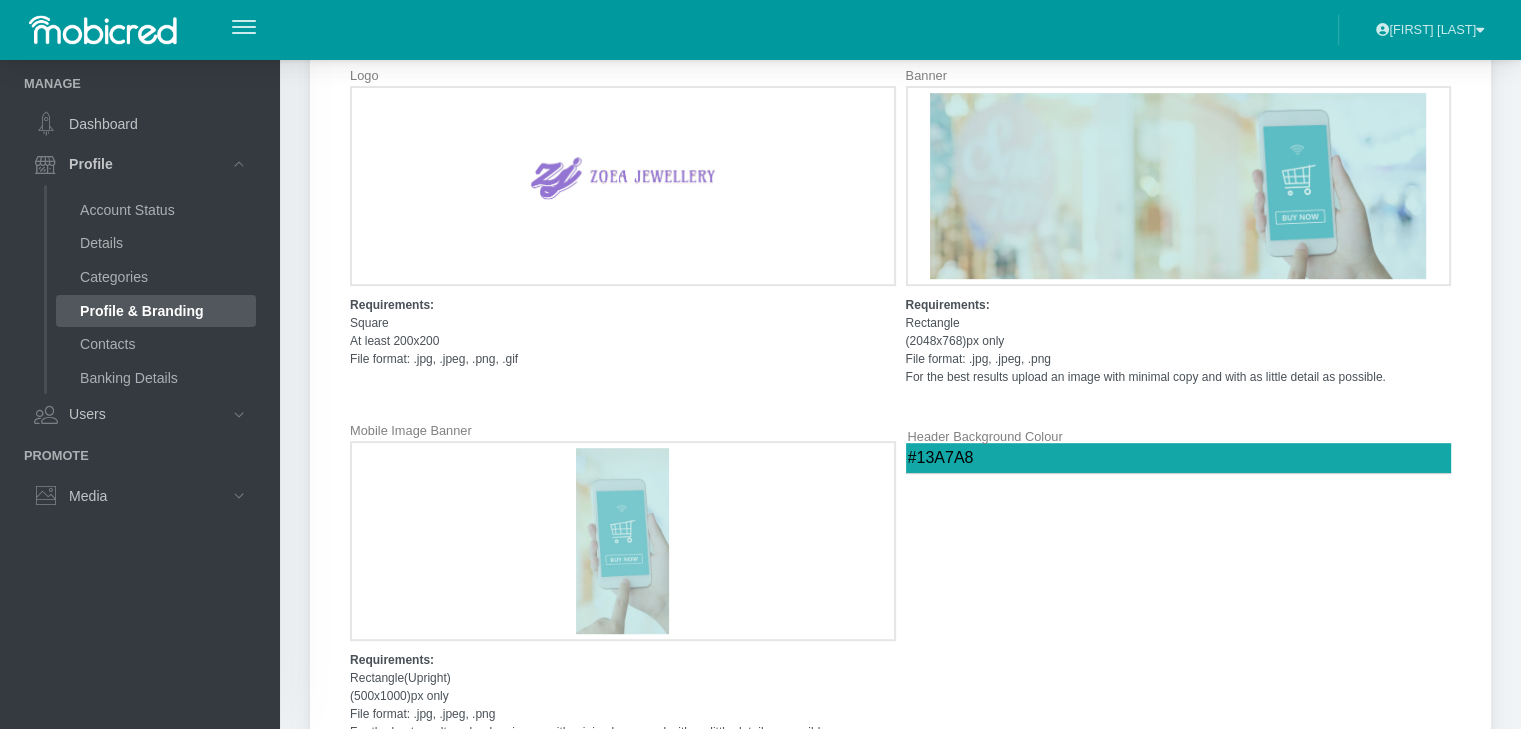 scroll, scrollTop: 779, scrollLeft: 0, axis: vertical 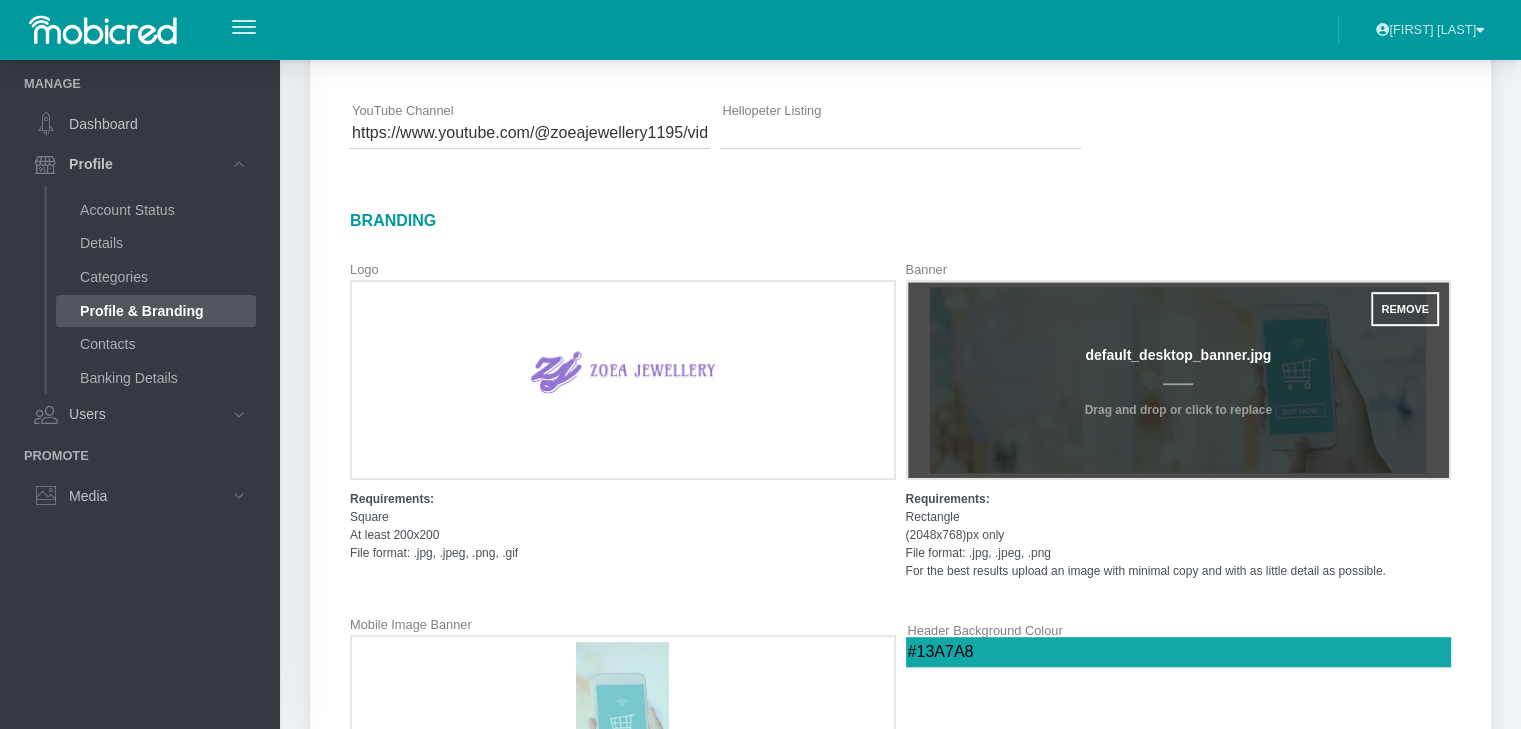 click at bounding box center [1179, 380] 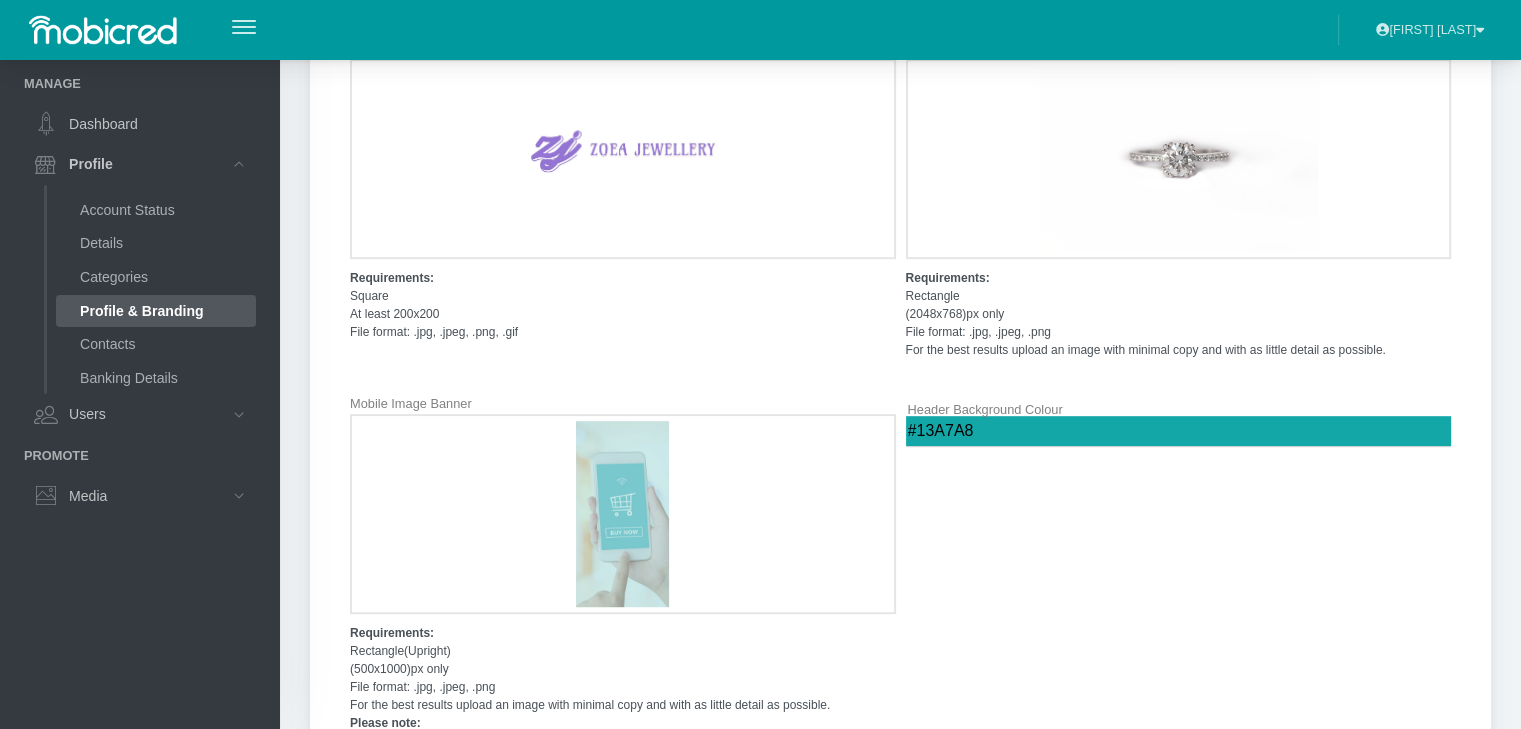 scroll, scrollTop: 1179, scrollLeft: 0, axis: vertical 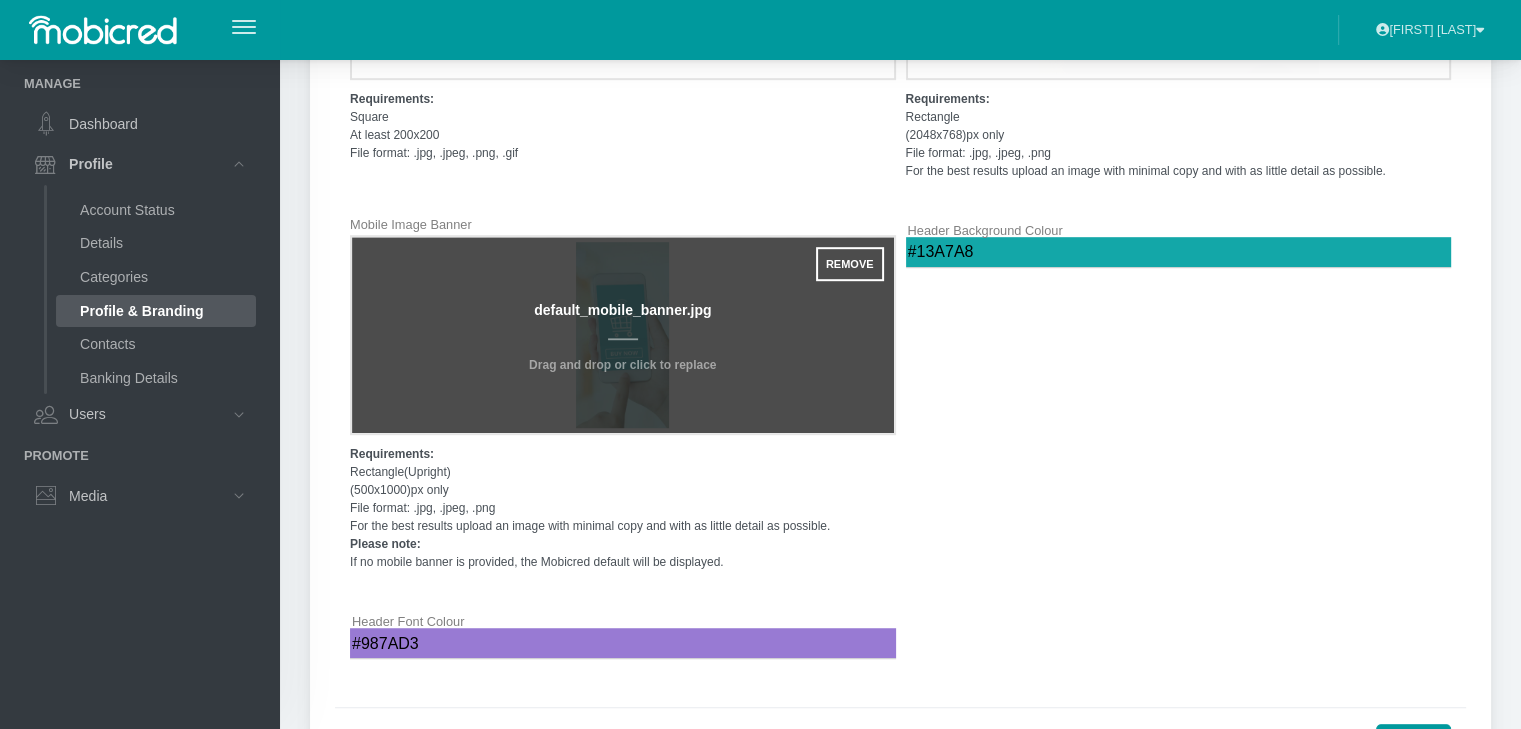 click at bounding box center (623, 335) 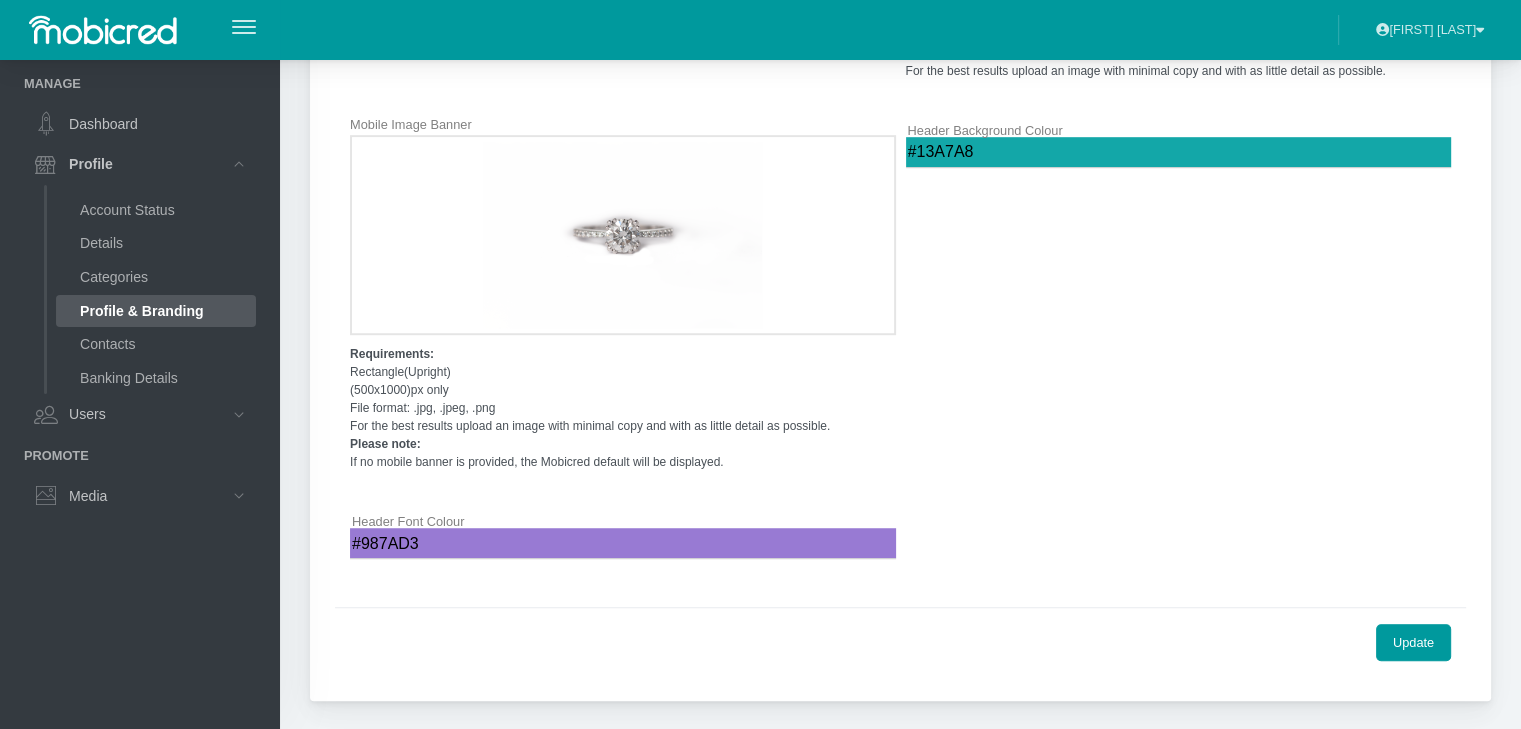 scroll, scrollTop: 1079, scrollLeft: 0, axis: vertical 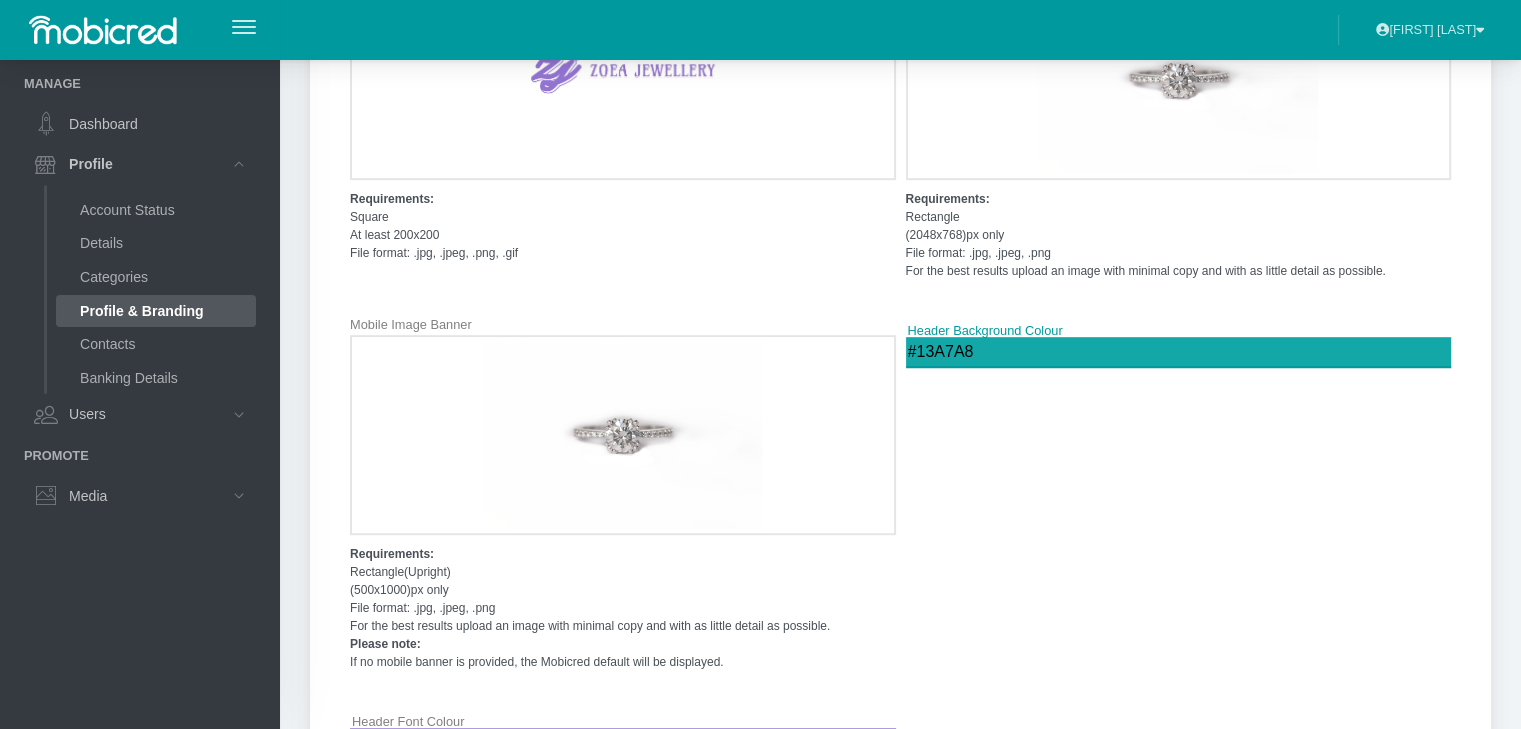click on "#13A7A8" at bounding box center [1179, 352] 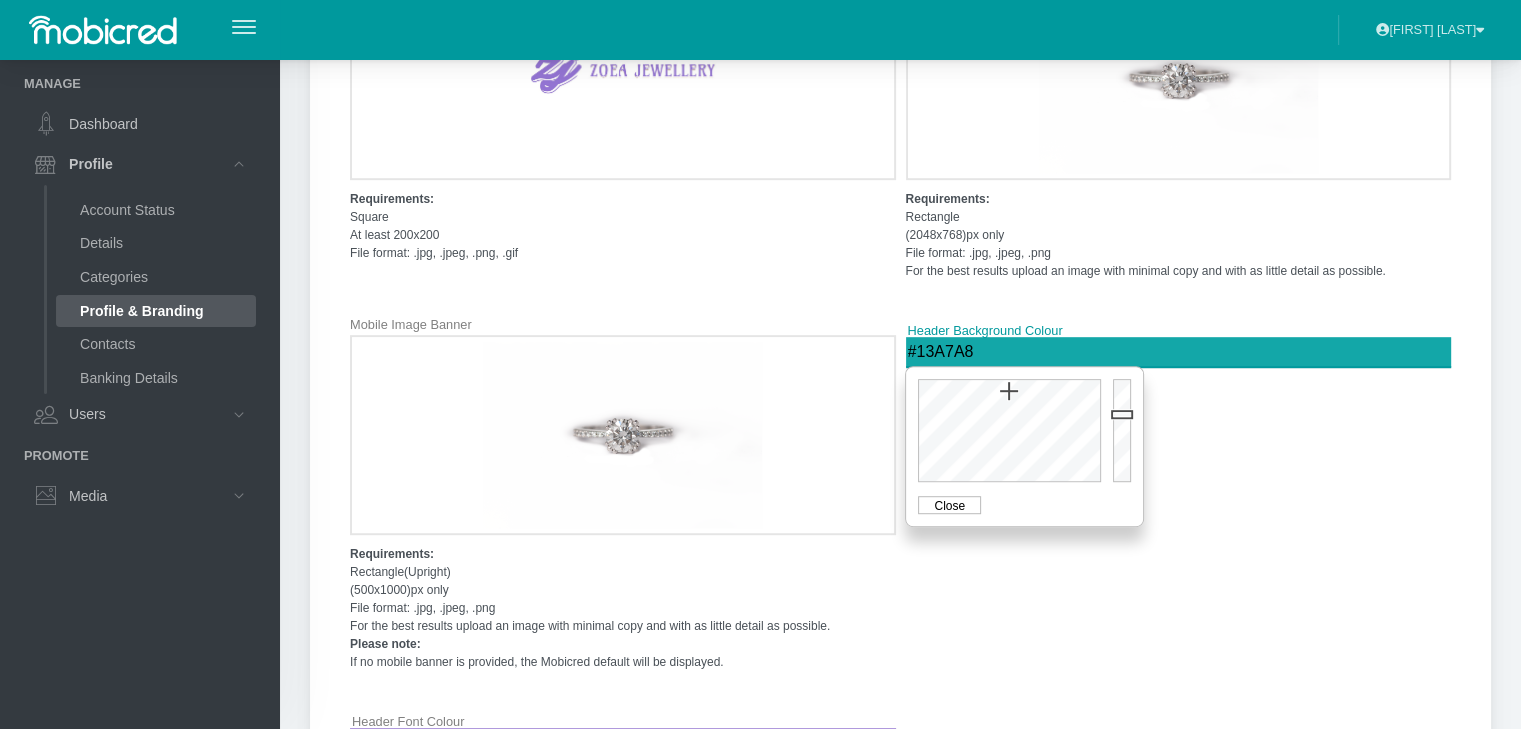scroll, scrollTop: 1179, scrollLeft: 0, axis: vertical 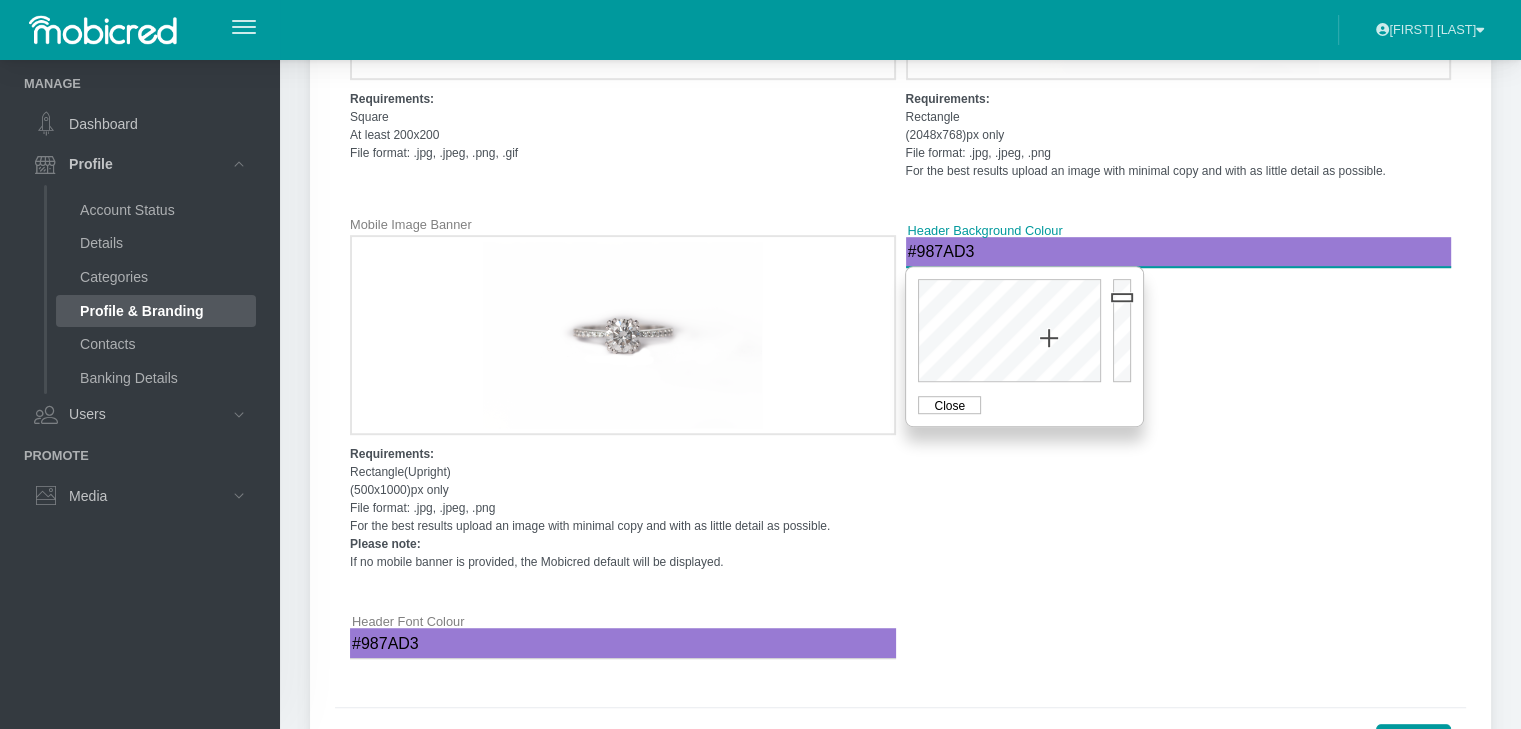 type on "#987AD3" 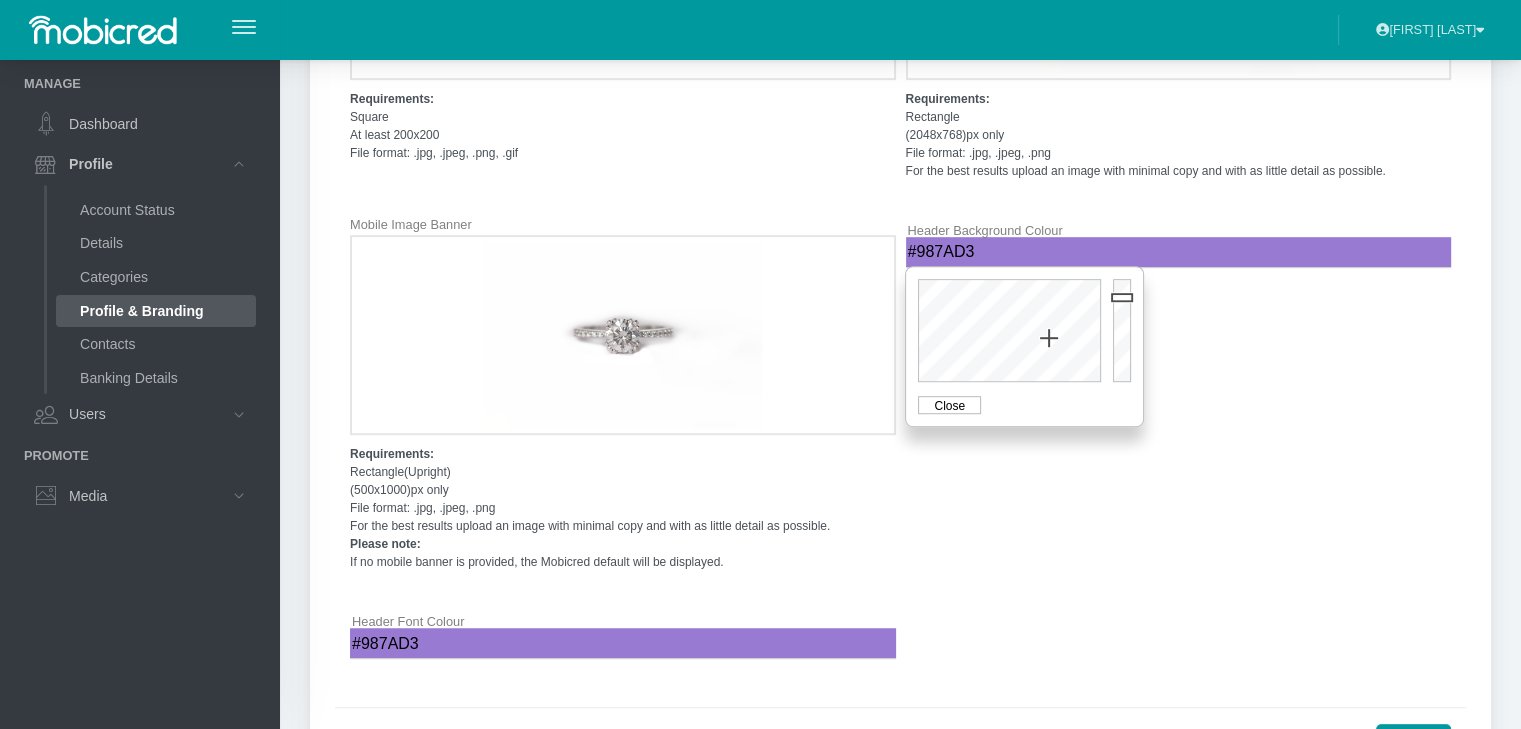 click on "#987AD3
Header Background Colour" at bounding box center [1179, 400] 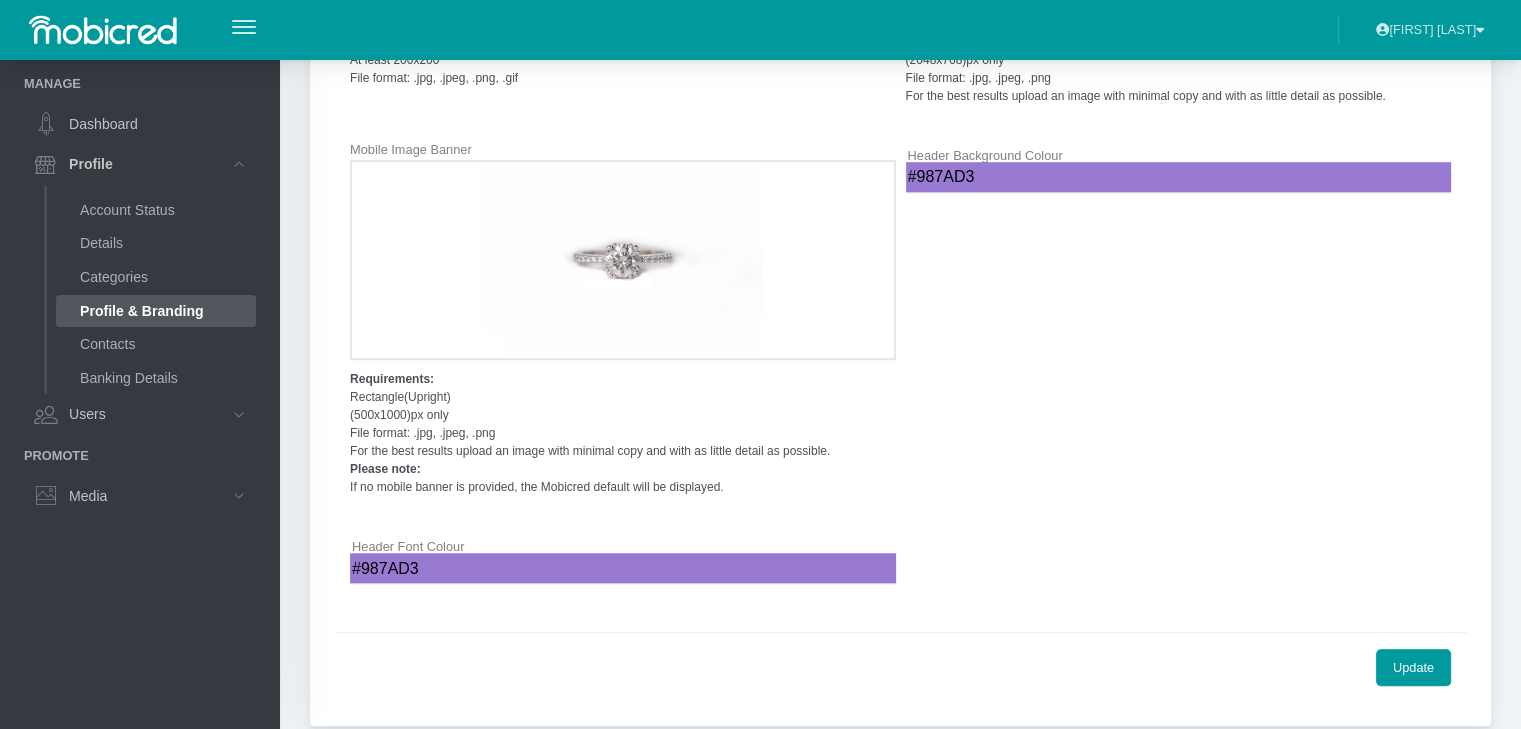 scroll, scrollTop: 1279, scrollLeft: 0, axis: vertical 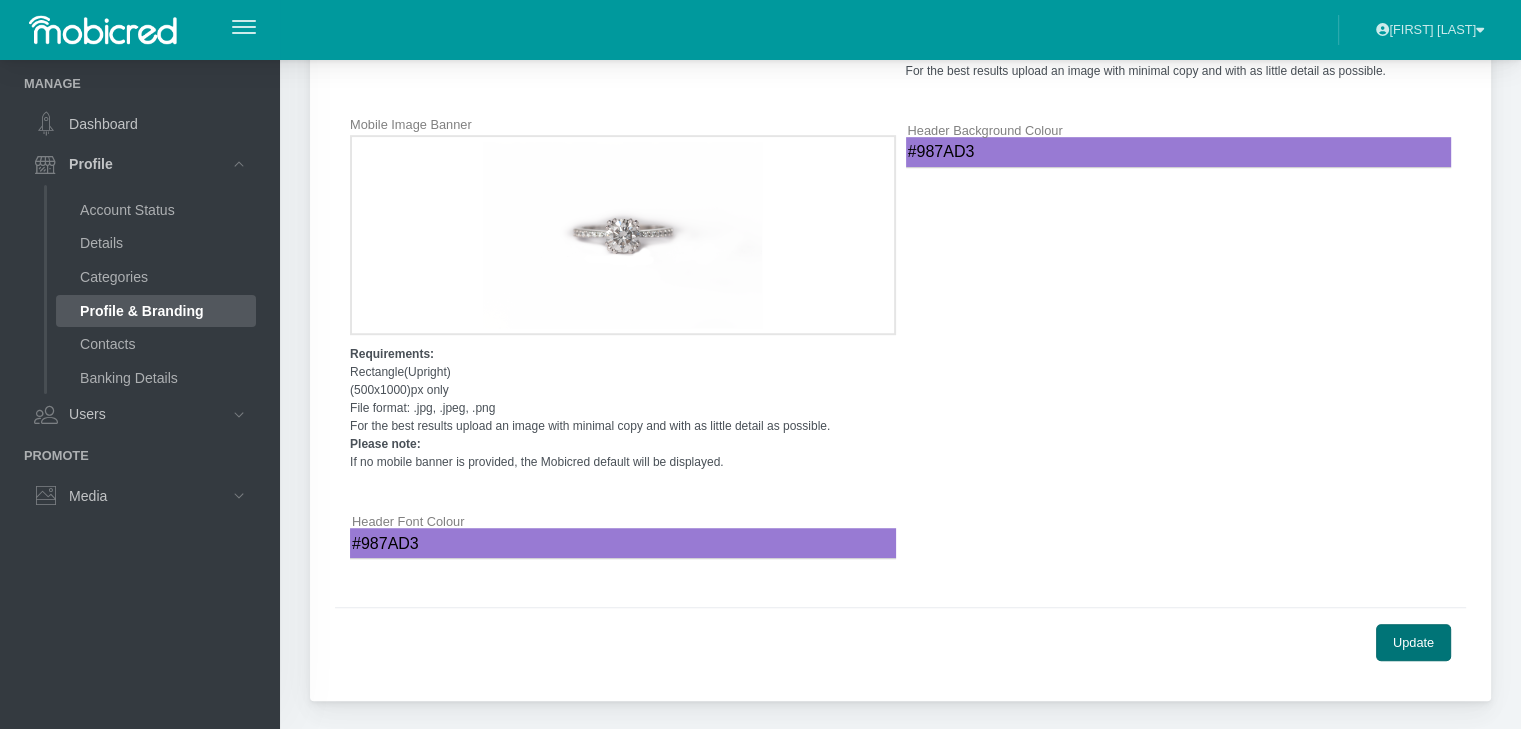 click on "Update" at bounding box center (1413, 642) 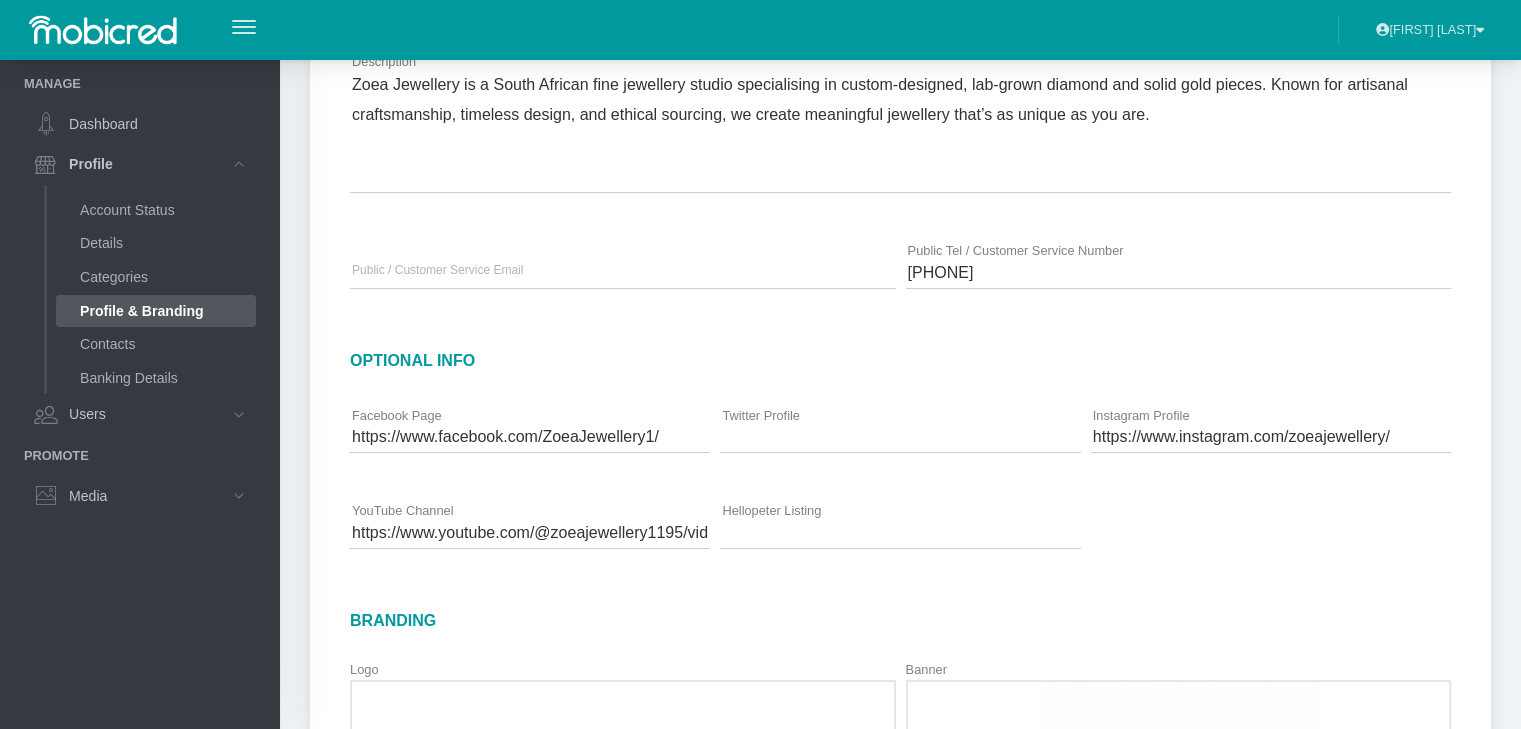 scroll, scrollTop: 0, scrollLeft: 0, axis: both 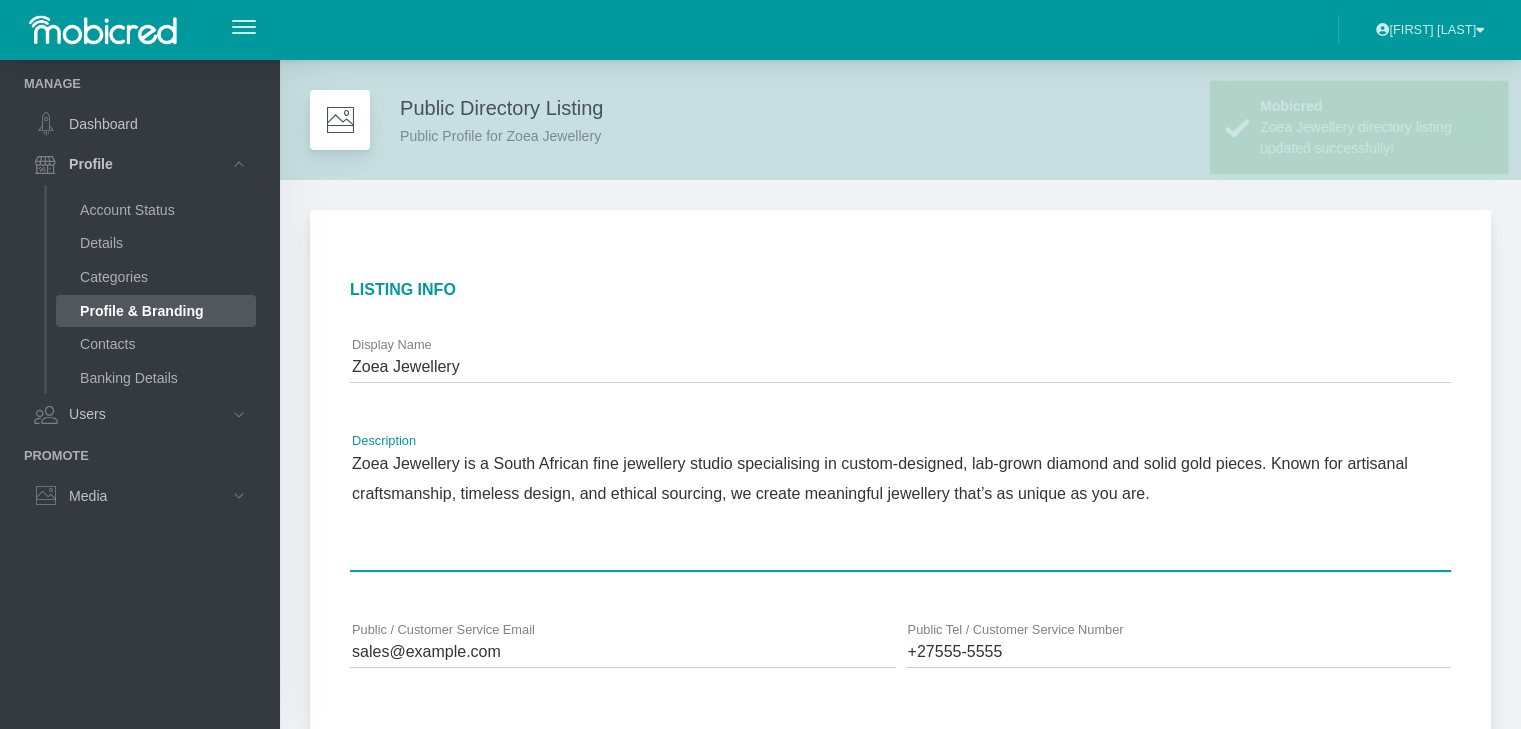 click on "Zoea Jewellery is a South African fine jewellery studio specialising in custom-designed, lab-grown diamond and solid gold pieces. Known for artisanal craftsmanship, timeless design, and ethical sourcing, we create meaningful jewellery that’s as unique as you are." at bounding box center [900, 509] 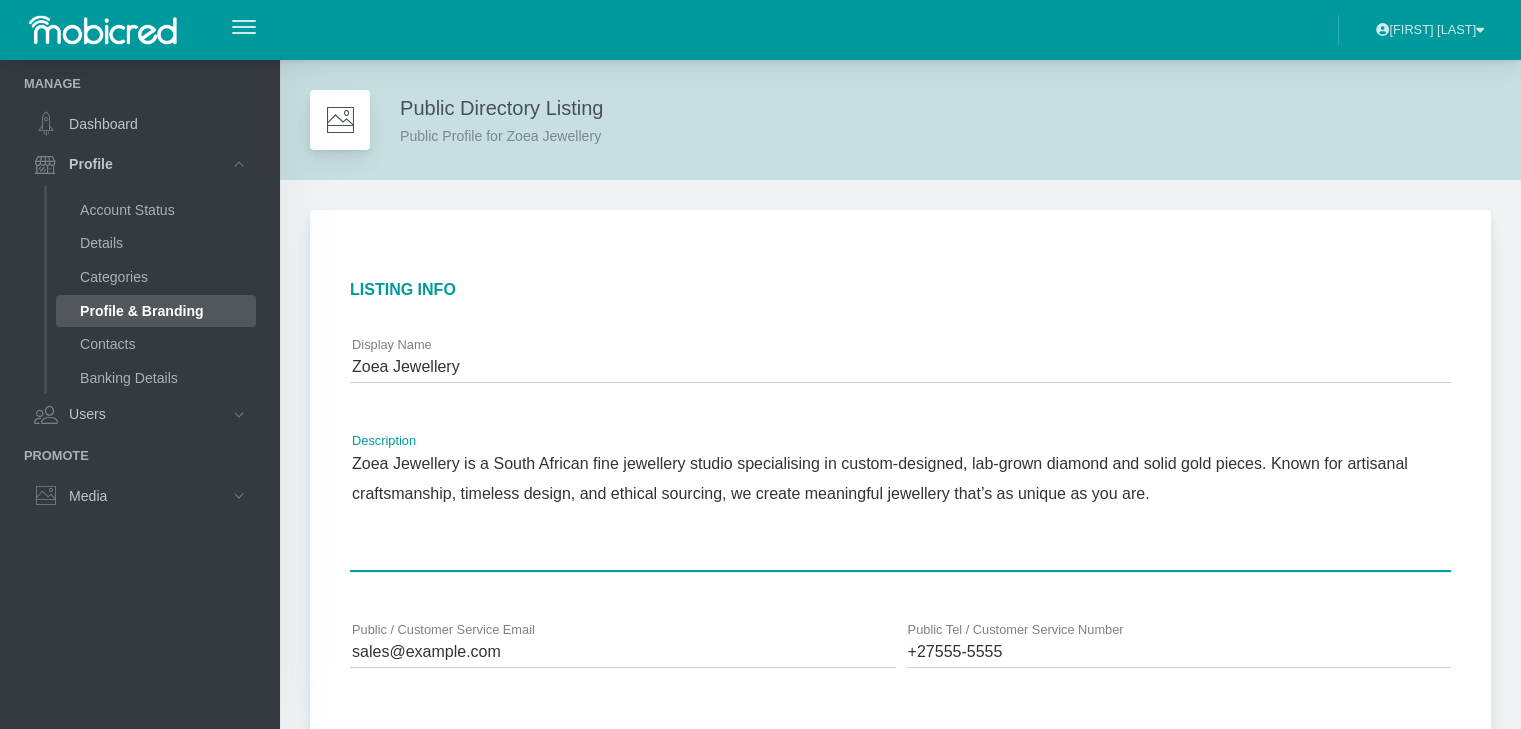 click on "Zoea Jewellery is a South African fine jewellery studio specialising in custom-designed, lab-grown diamond and solid gold pieces. Known for artisanal craftsmanship, timeless design, and ethical sourcing, we create meaningful jewellery that’s as unique as you are." at bounding box center [900, 509] 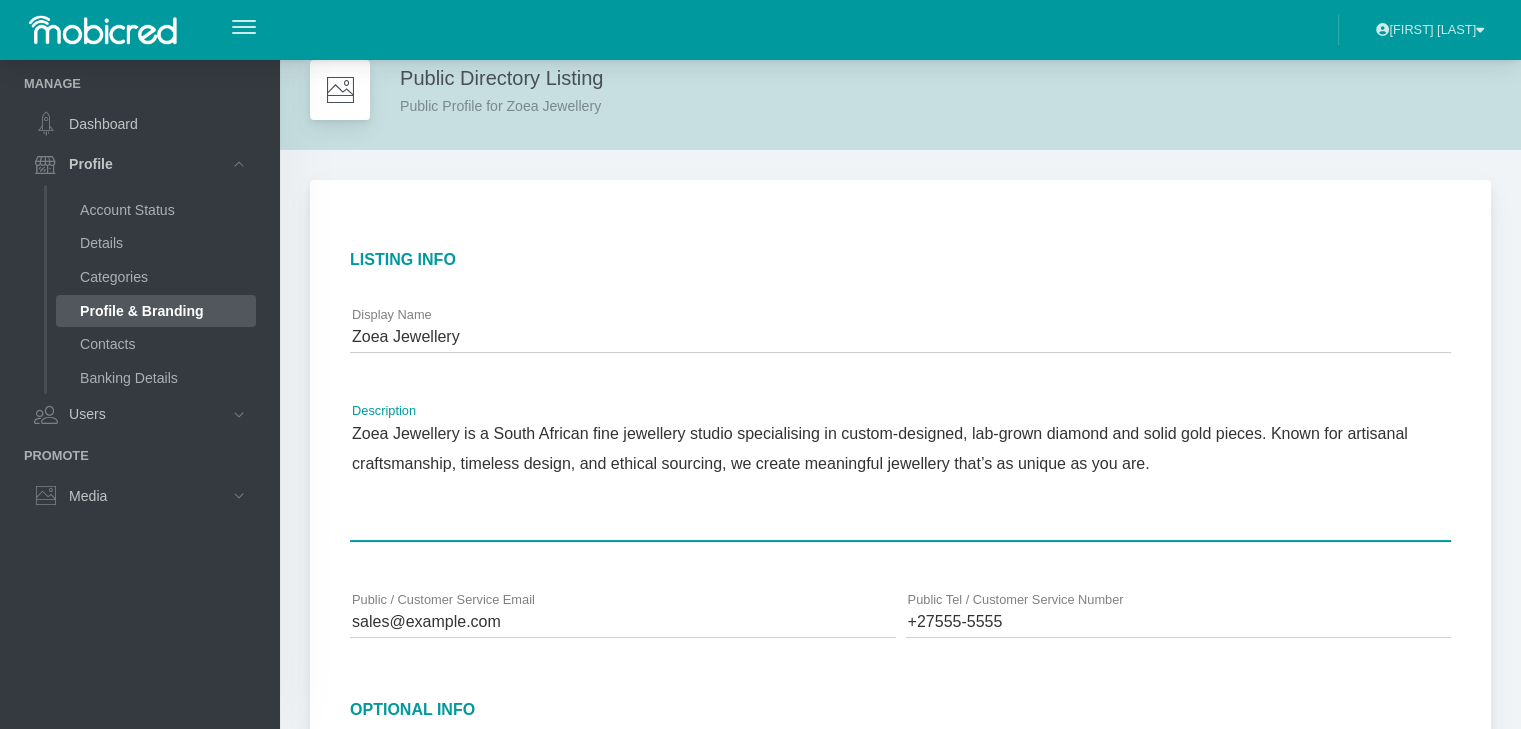 scroll, scrollTop: 0, scrollLeft: 0, axis: both 